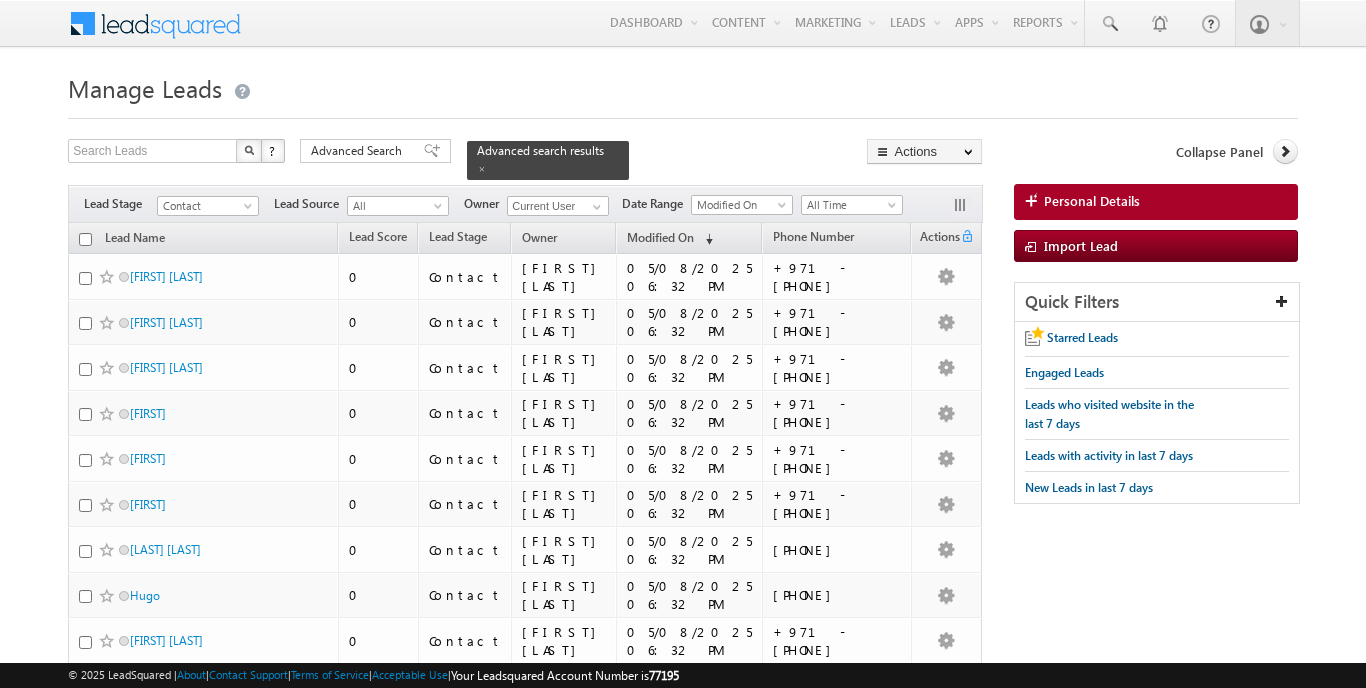 scroll, scrollTop: 0, scrollLeft: 0, axis: both 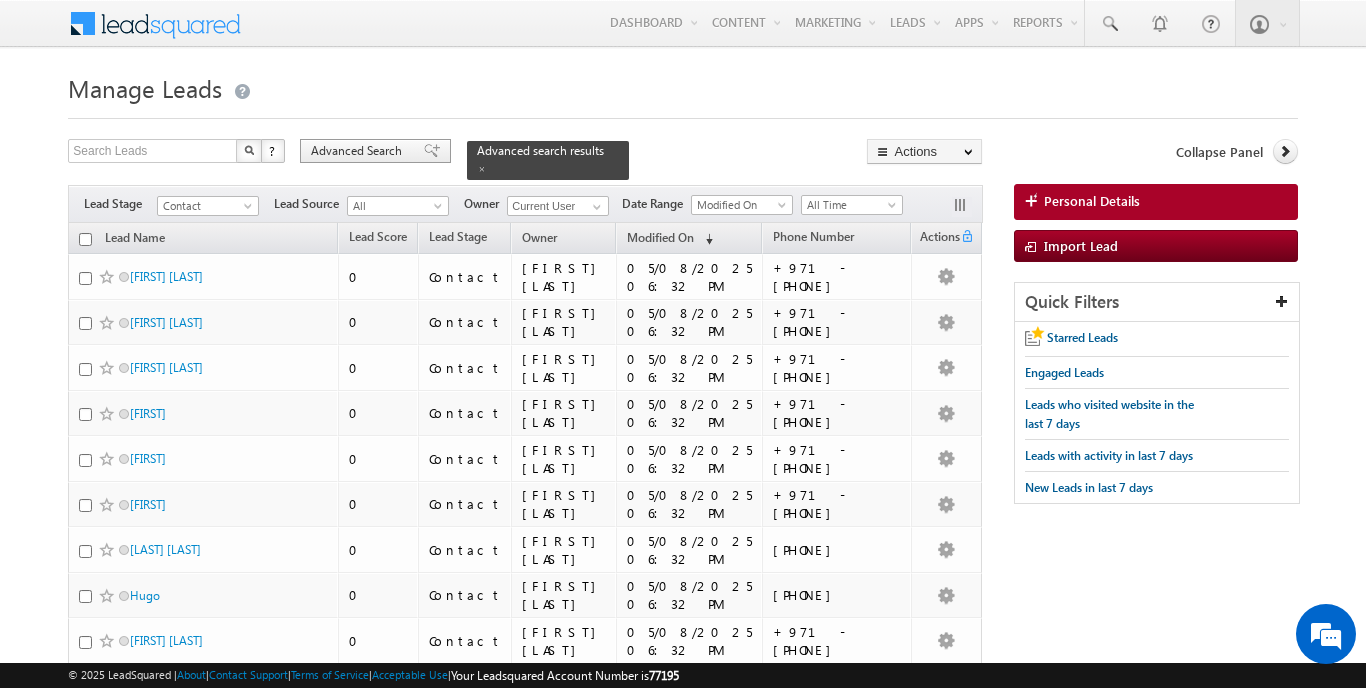 click on "Advanced Search" at bounding box center (359, 151) 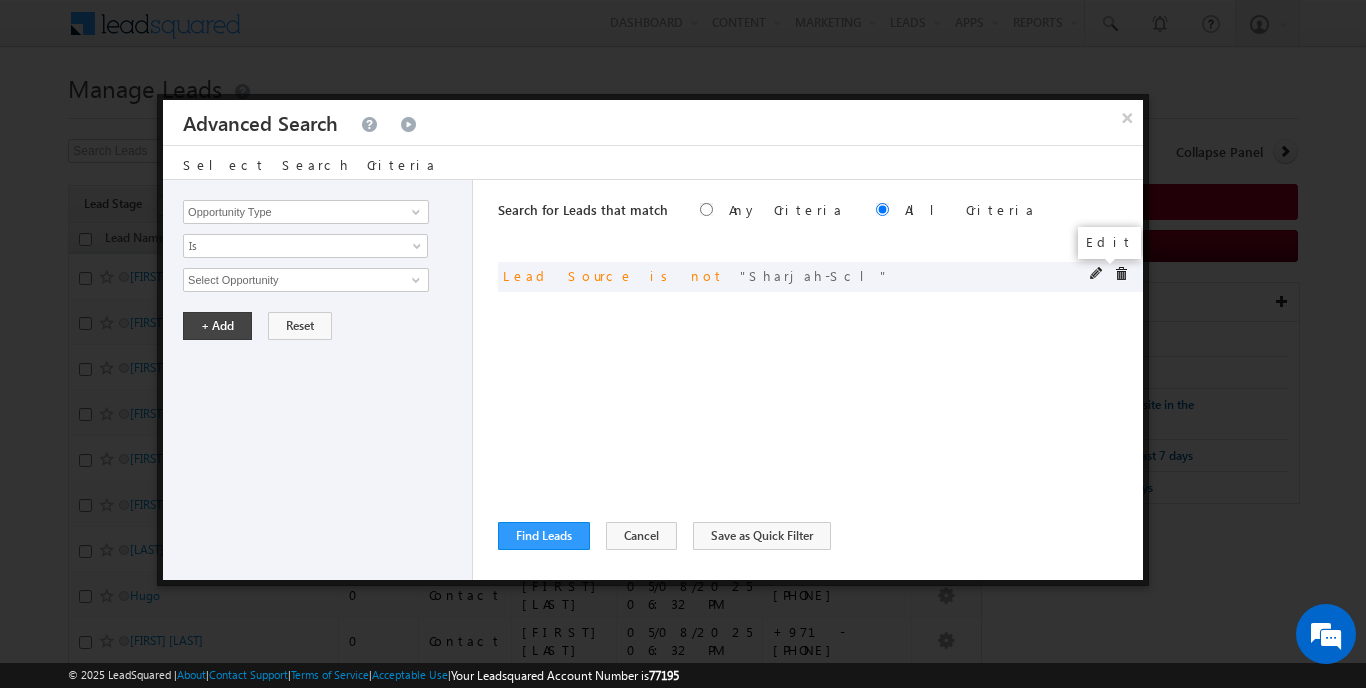 click at bounding box center [1097, 274] 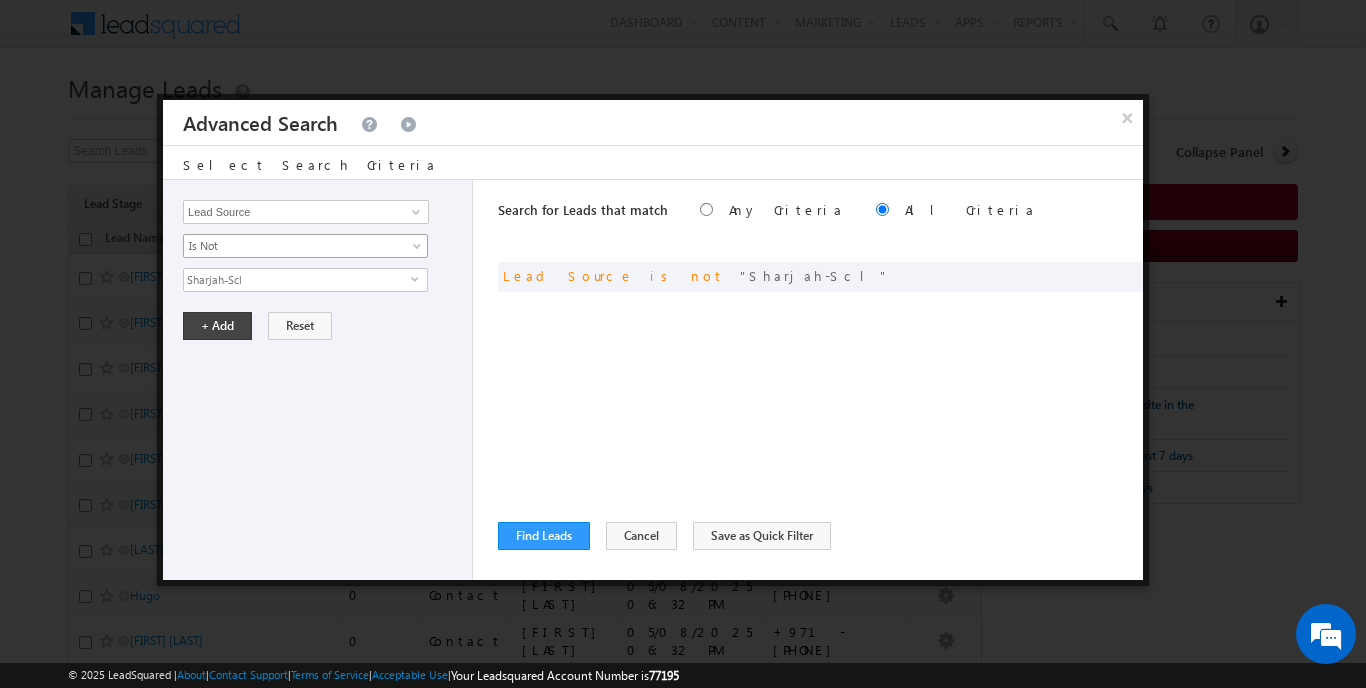 click on "Is Not" at bounding box center (305, 246) 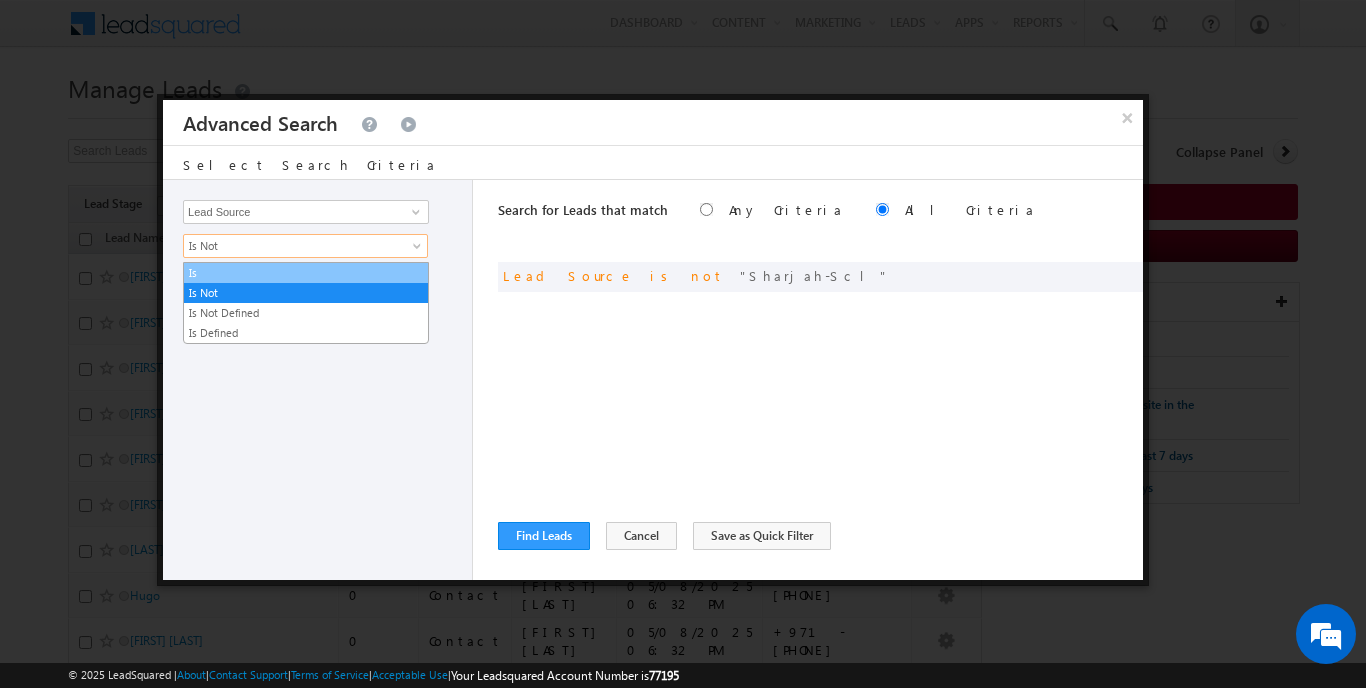 click on "Is" at bounding box center [306, 273] 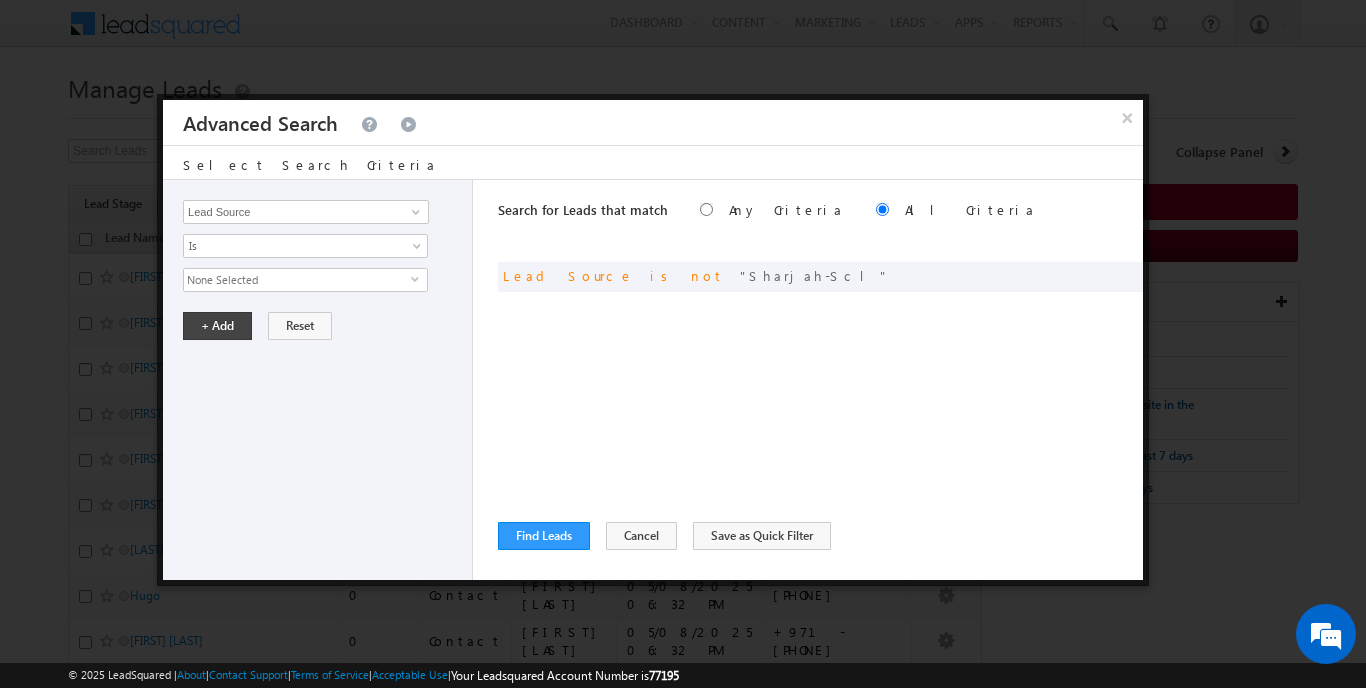 click on "None Selected" at bounding box center [297, 280] 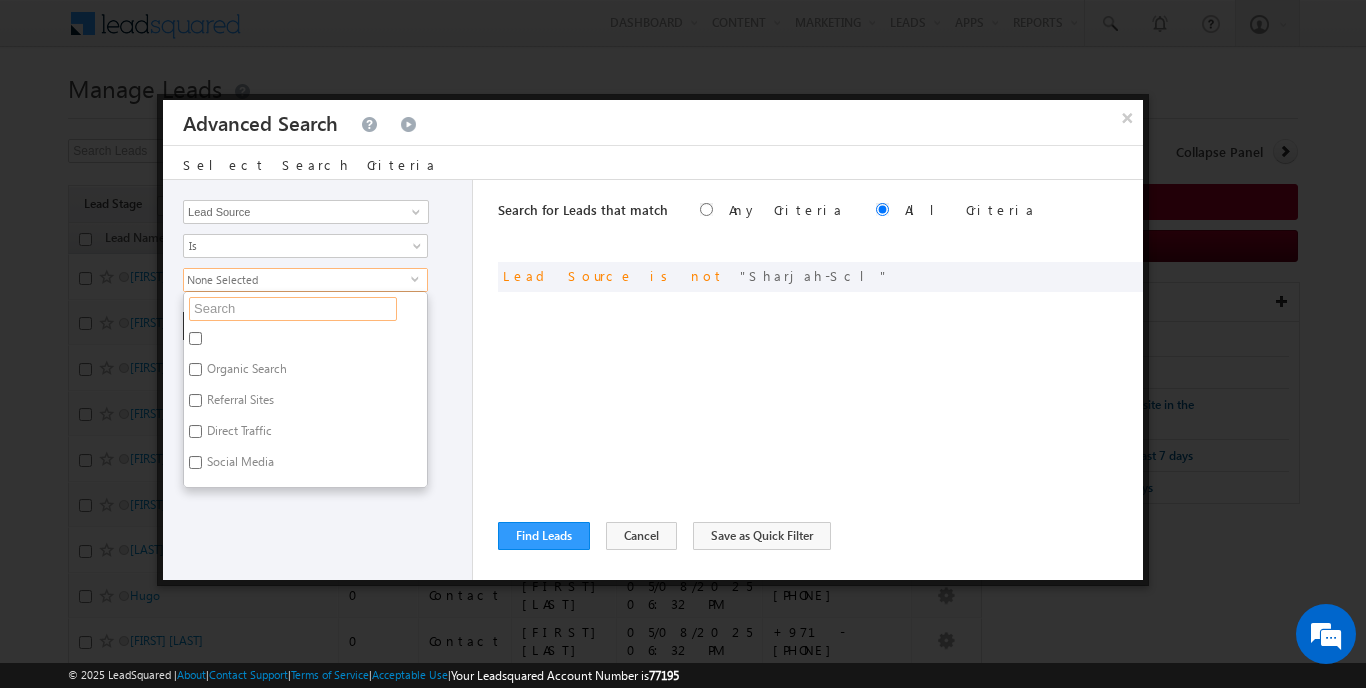 click at bounding box center [293, 309] 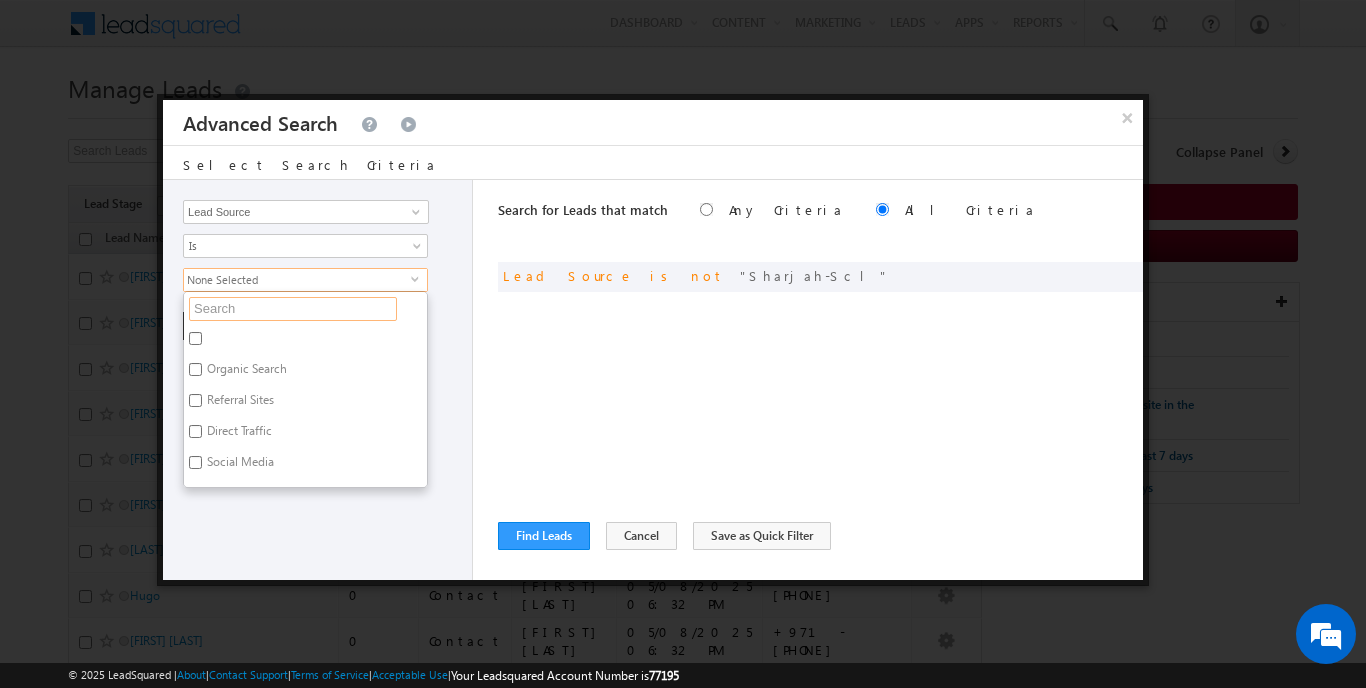 scroll, scrollTop: 0, scrollLeft: 0, axis: both 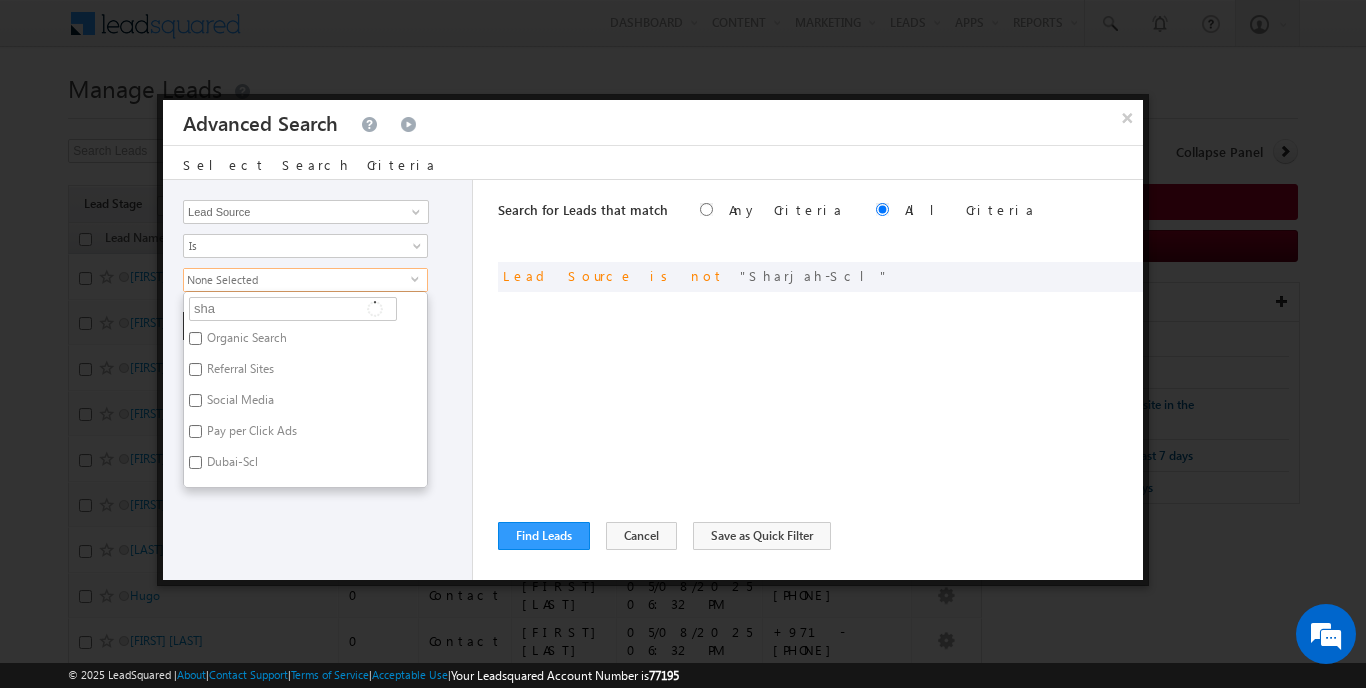 type on "[FIRST]" 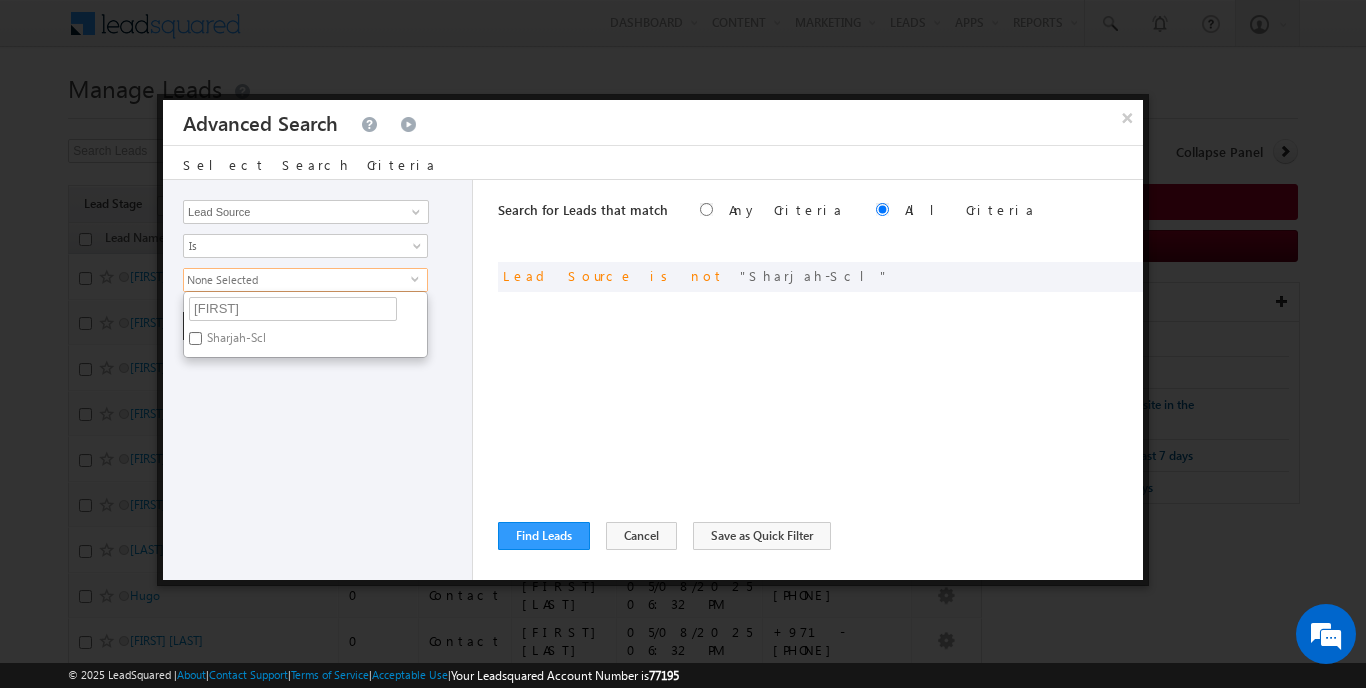 click on "Sharjah-Scl" at bounding box center (195, 338) 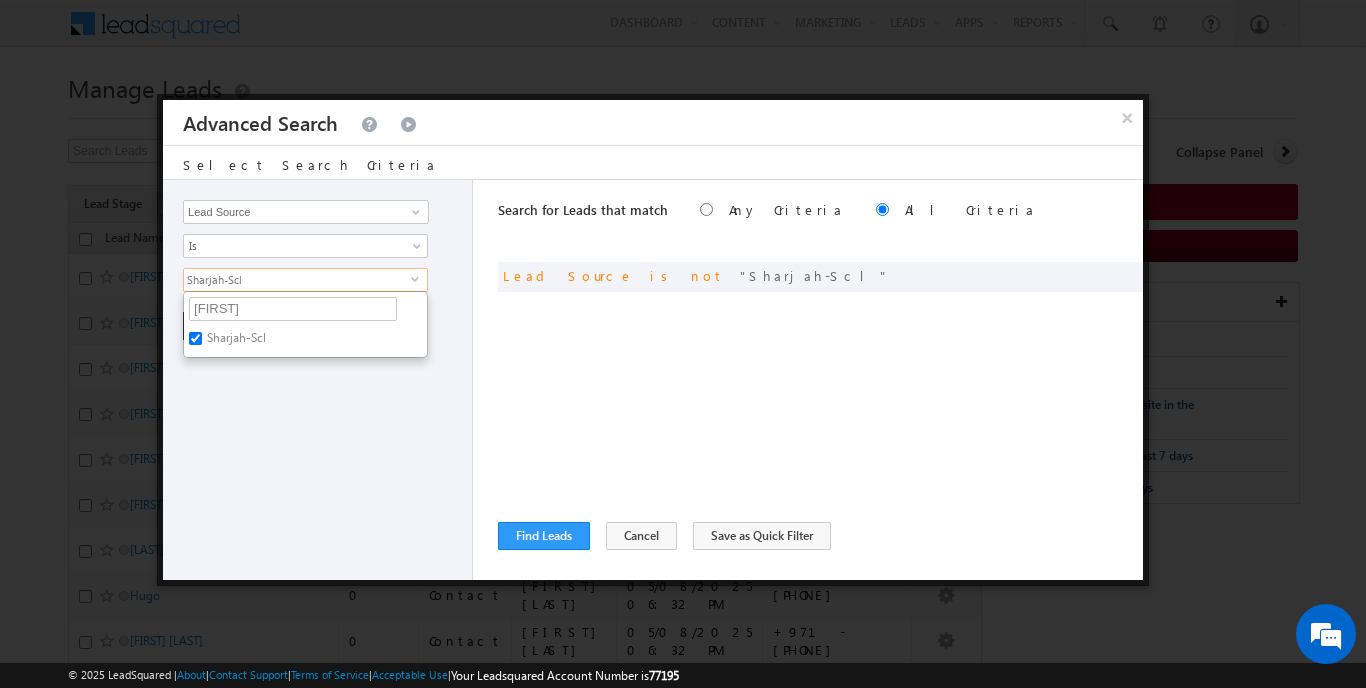 click on "Opportunity Type Lead Activity Task Sales Group  Prospect Id Address 1 Address 2 AML - File Booking Form - File Budget Building Name Buyer Persona Campaign Name Caste City Client Type Company Contact Stage Conversion Referrer URL Country Created By Id Created On Current Opt In Status Customer Type Developer DNCR Status Do Not Call Do Not Email Do Not SMS Do Not Track Do you want to invest in dubai Email Emirate Emirates ID - File Engagement Score Father Name First Name Focus Project Form Name Grade Job Title Last Activity Last Activity Date Last Name Last Opt In Email Sent Date Latitude Lead Number Lead Origin Lead Remarks Lead Score Lead Source Lead Stage Longitude Master Project meet your team Date Meeting Done Date  Meeting Location Mobile Number Modified By Id Modified On Nationality Not Picked counter Notes Opt In Date Opt In Details Order Value Owner Passport - File Phone Number Plot Area Possession Procedure Name Project Project Name Project Suggested Qualify follow up" at bounding box center [318, 380] 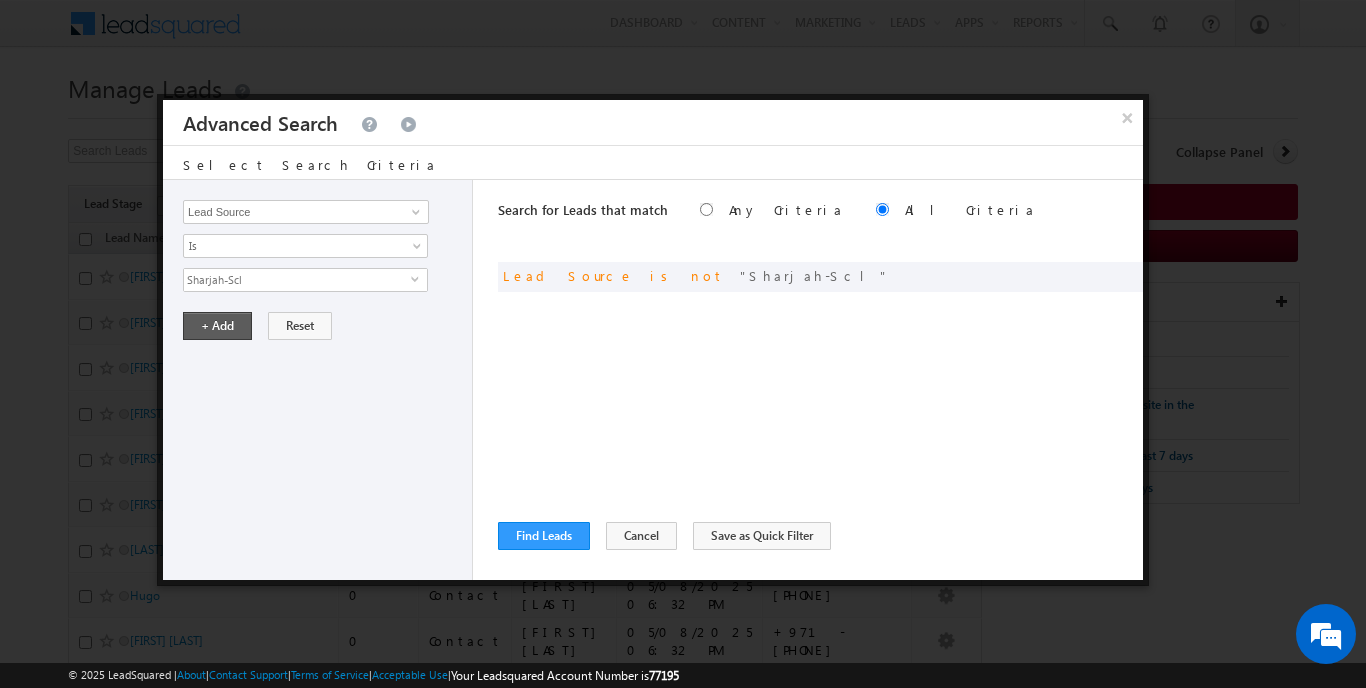 click on "+ Add" at bounding box center [217, 326] 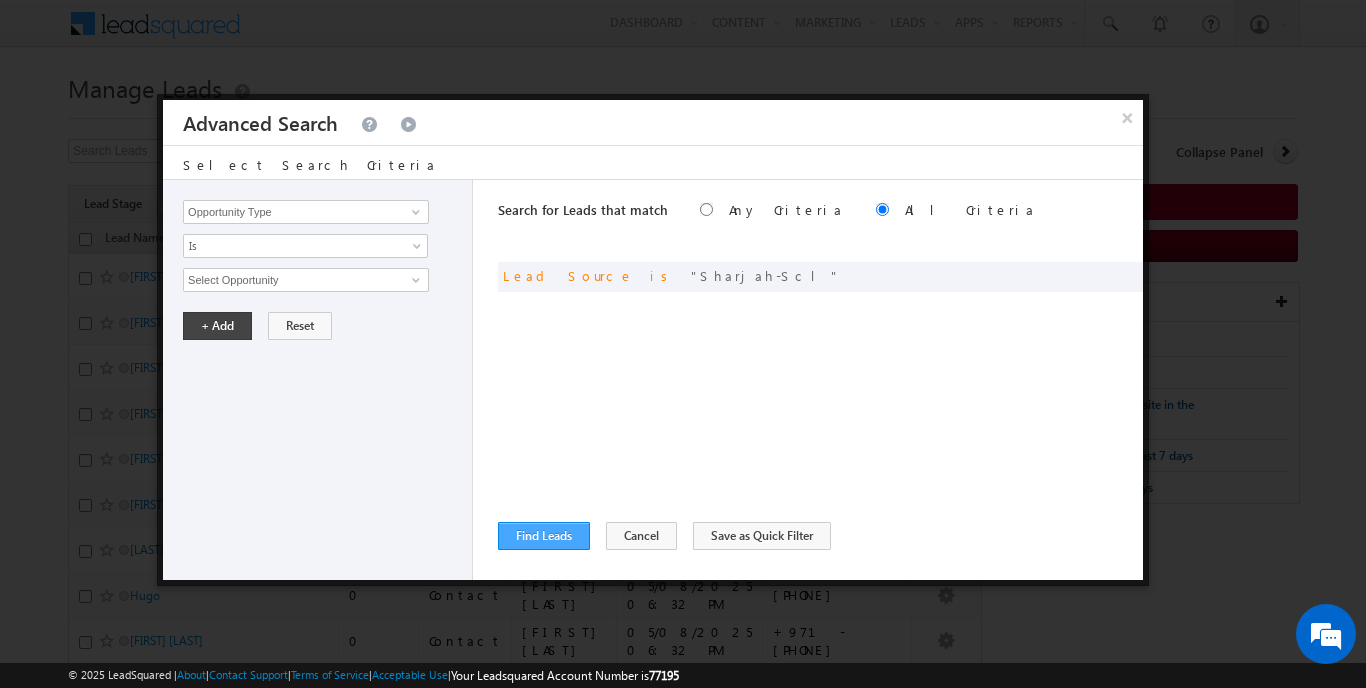 click on "Find Leads" at bounding box center [544, 536] 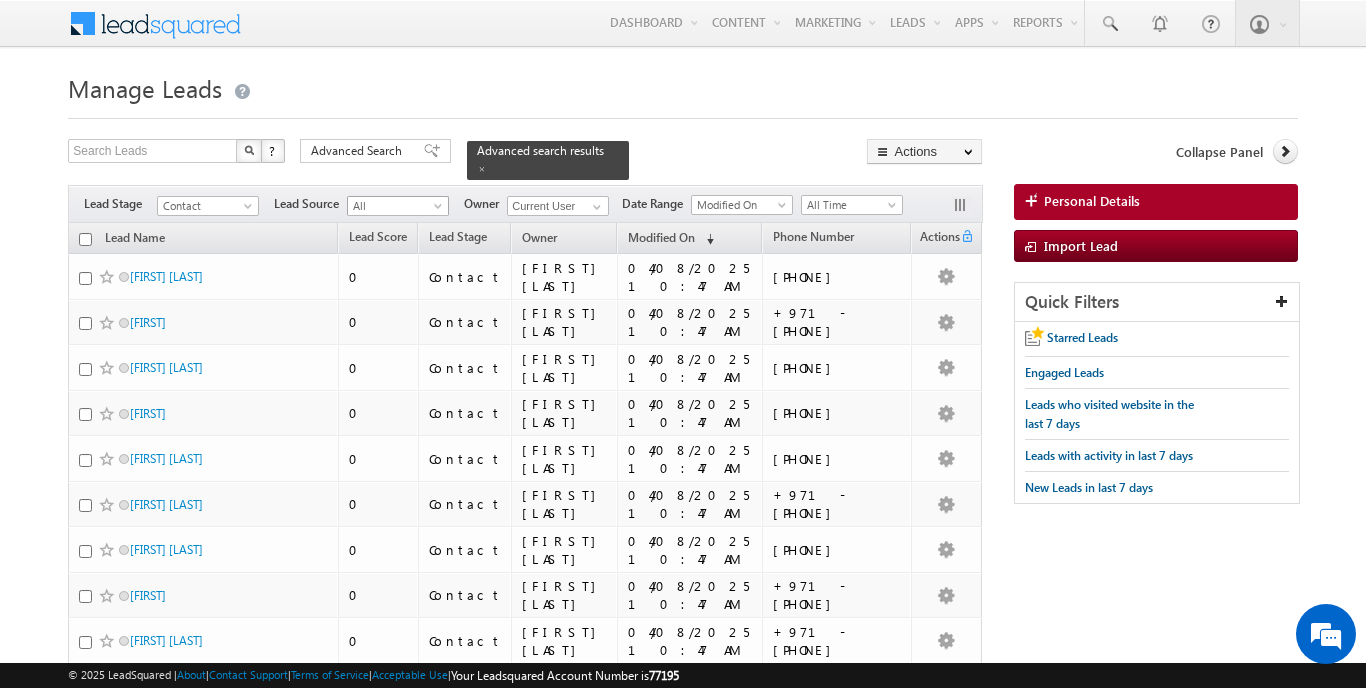 scroll, scrollTop: 0, scrollLeft: 0, axis: both 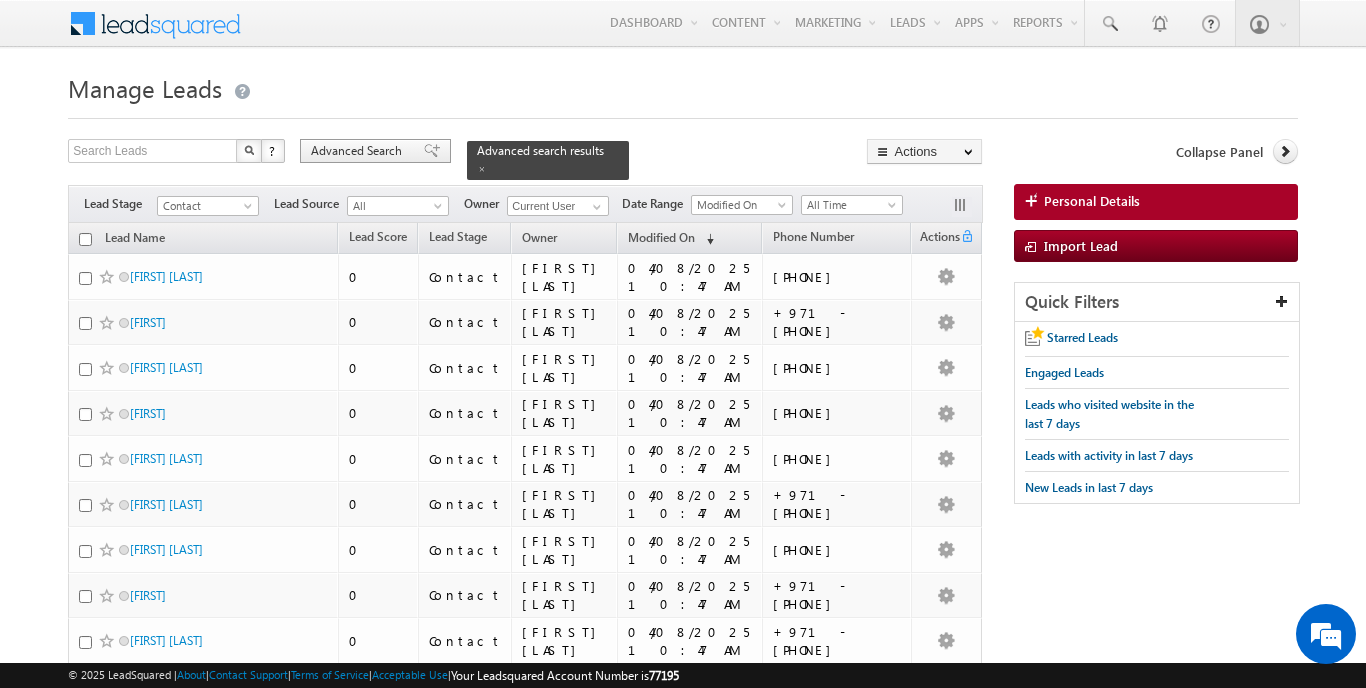 click on "Advanced Search" at bounding box center (359, 151) 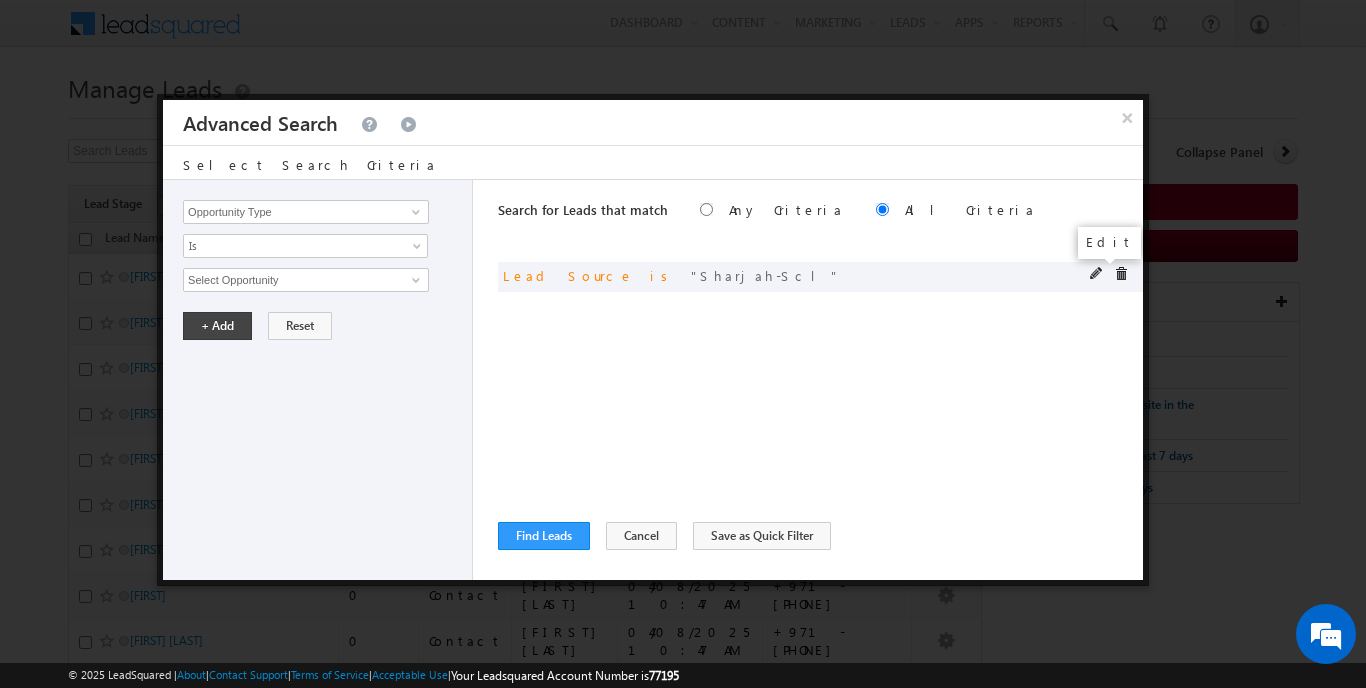click at bounding box center (1097, 274) 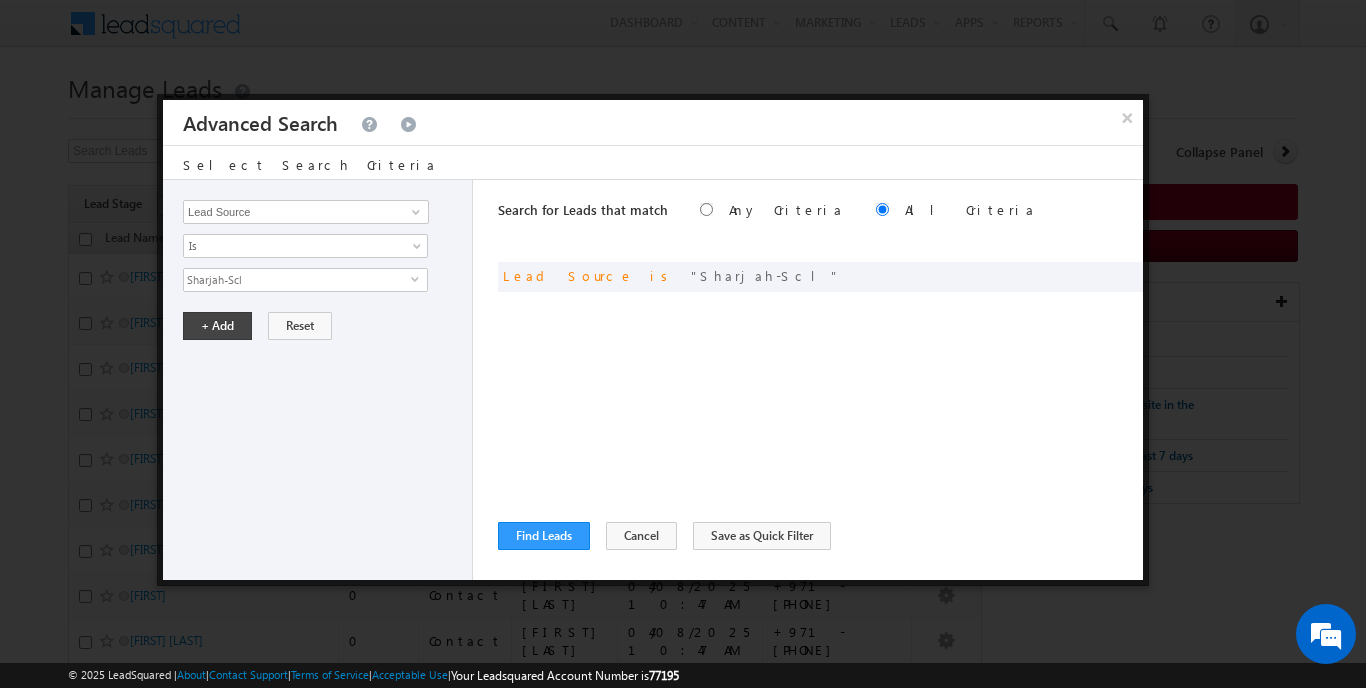 click on "Sharjah-Scl" at bounding box center [297, 280] 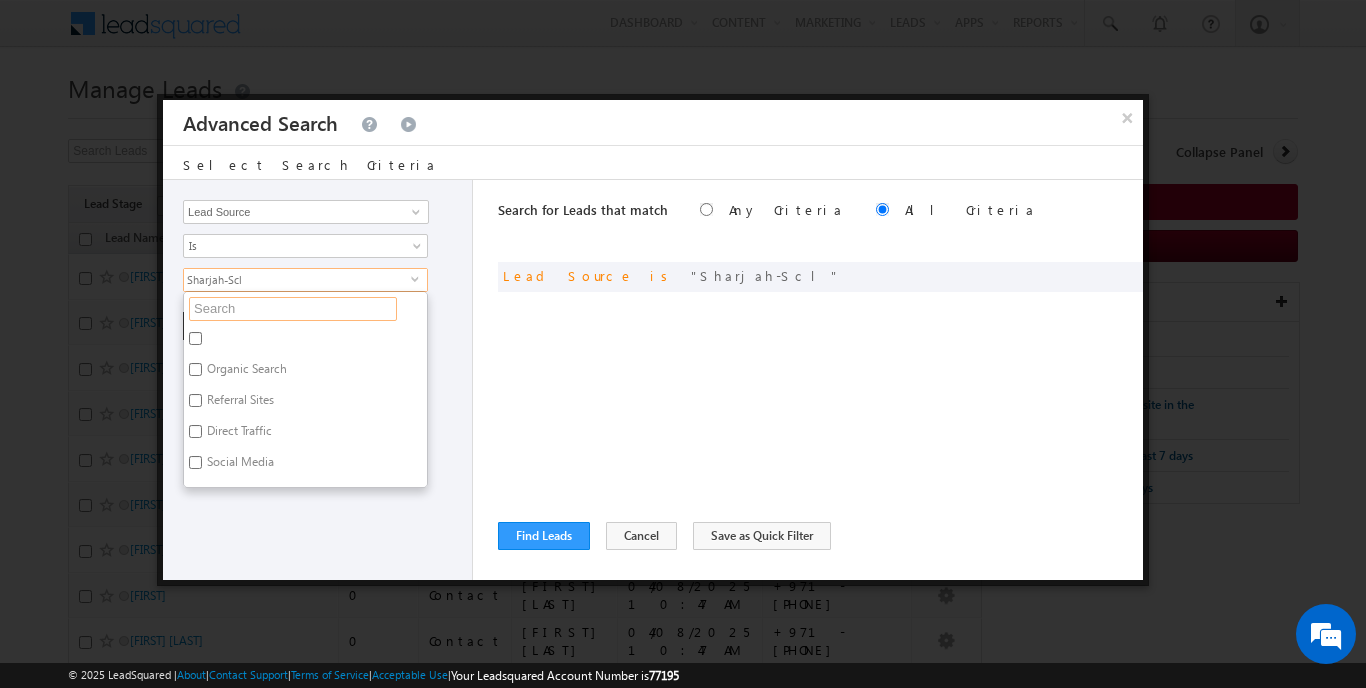 click at bounding box center [293, 309] 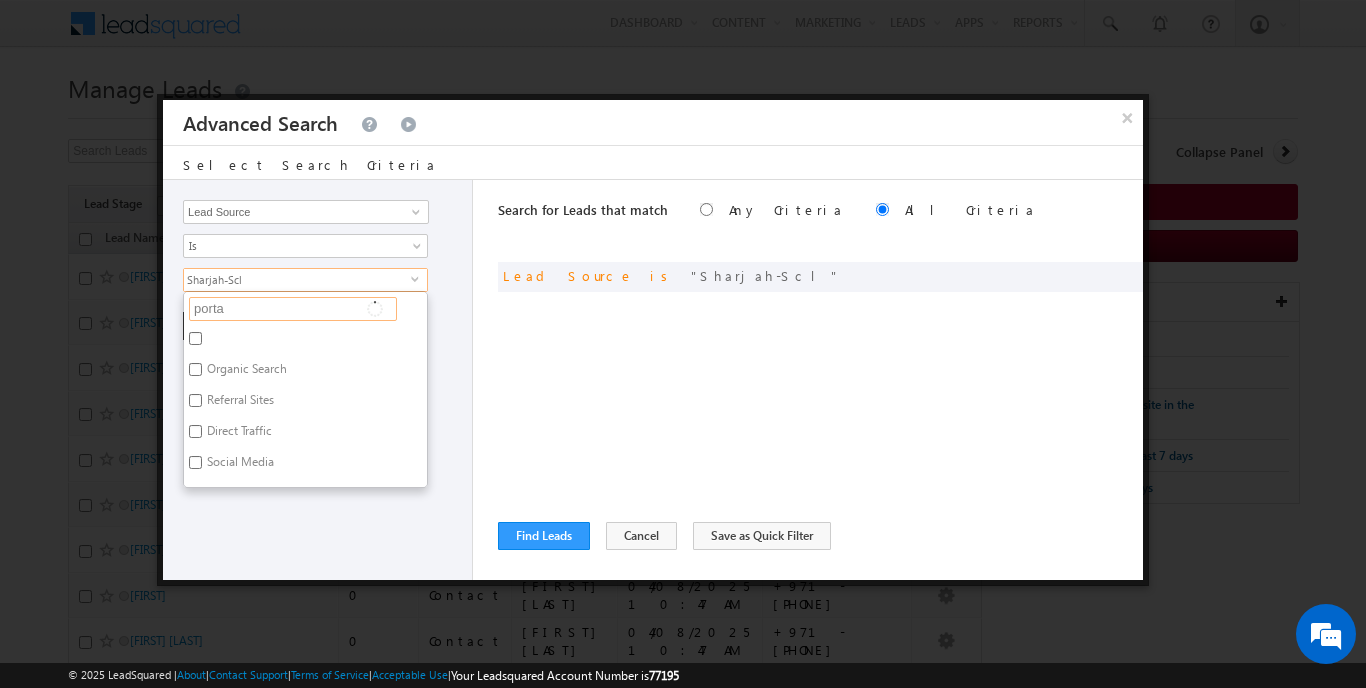 type on "portal" 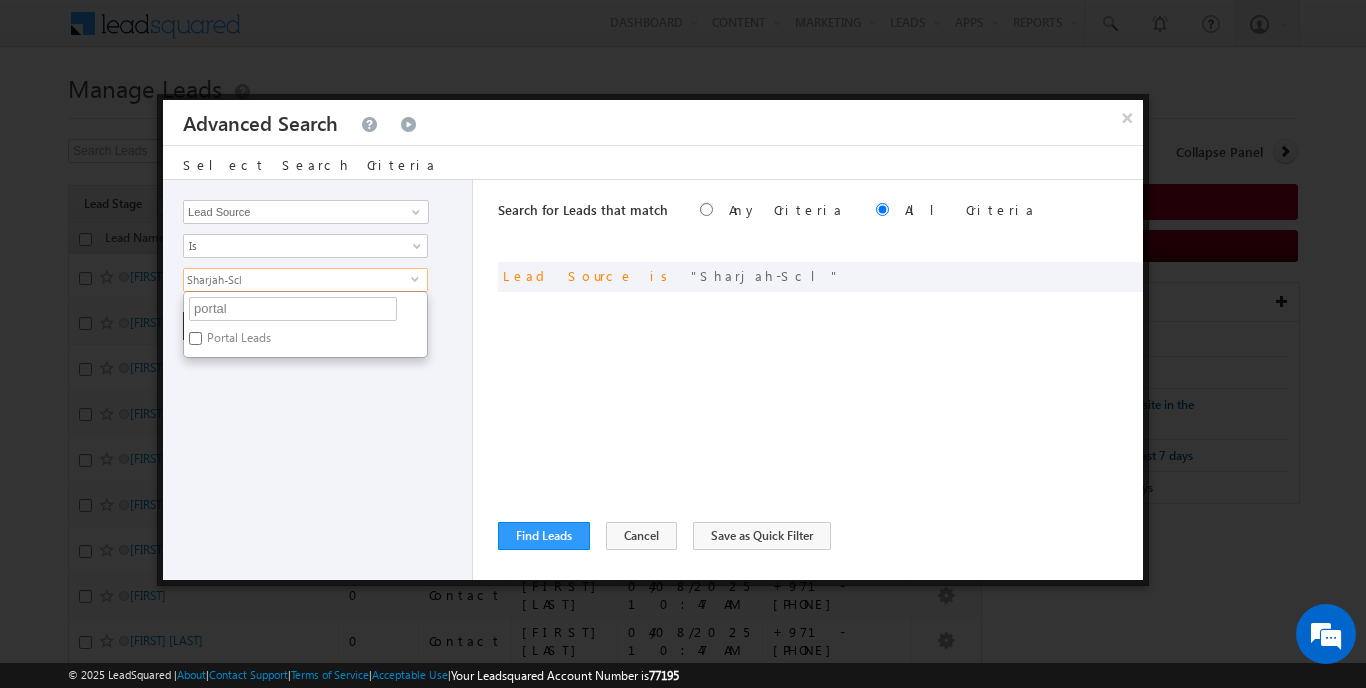 click on "Portal Leads" at bounding box center (237, 341) 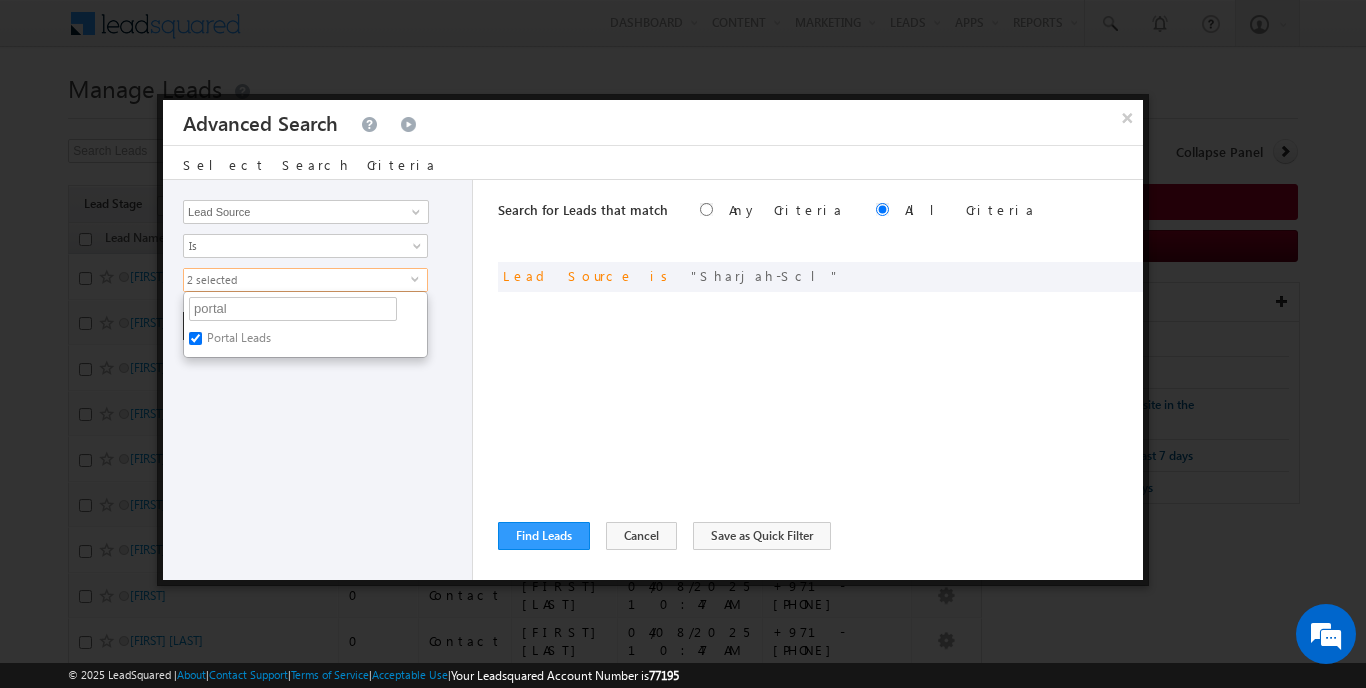 click on "Opportunity Type Lead Activity Task Sales Group  Prospect Id Address 1 Address 2 AML - File Booking Form - File Budget Building Name Buyer Persona Campaign Name Caste City Client Type Company Contact Stage Conversion Referrer URL Country Created By Id Created On Current Opt In Status Customer Type Developer DNCR Status Do Not Call Do Not Email Do Not SMS Do Not Track Do you want to invest in dubai Email Emirate Emirates ID - File Engagement Score Father Name First Name Focus Project Form Name Grade Job Title Last Activity Last Activity Date Last Name Last Opt In Email Sent Date Latitude Lead Number Lead Origin Lead Remarks Lead Score Lead Source Lead Stage Longitude Master Project meet your team Date Meeting Done Date  Meeting Location Mobile Number Modified By Id Modified On Nationality Not Picked counter Notes Opt In Date Opt In Details Order Value Owner Passport - File Phone Number Plot Area Possession Procedure Name Project Project Name Project Suggested Qualify follow up" at bounding box center [318, 380] 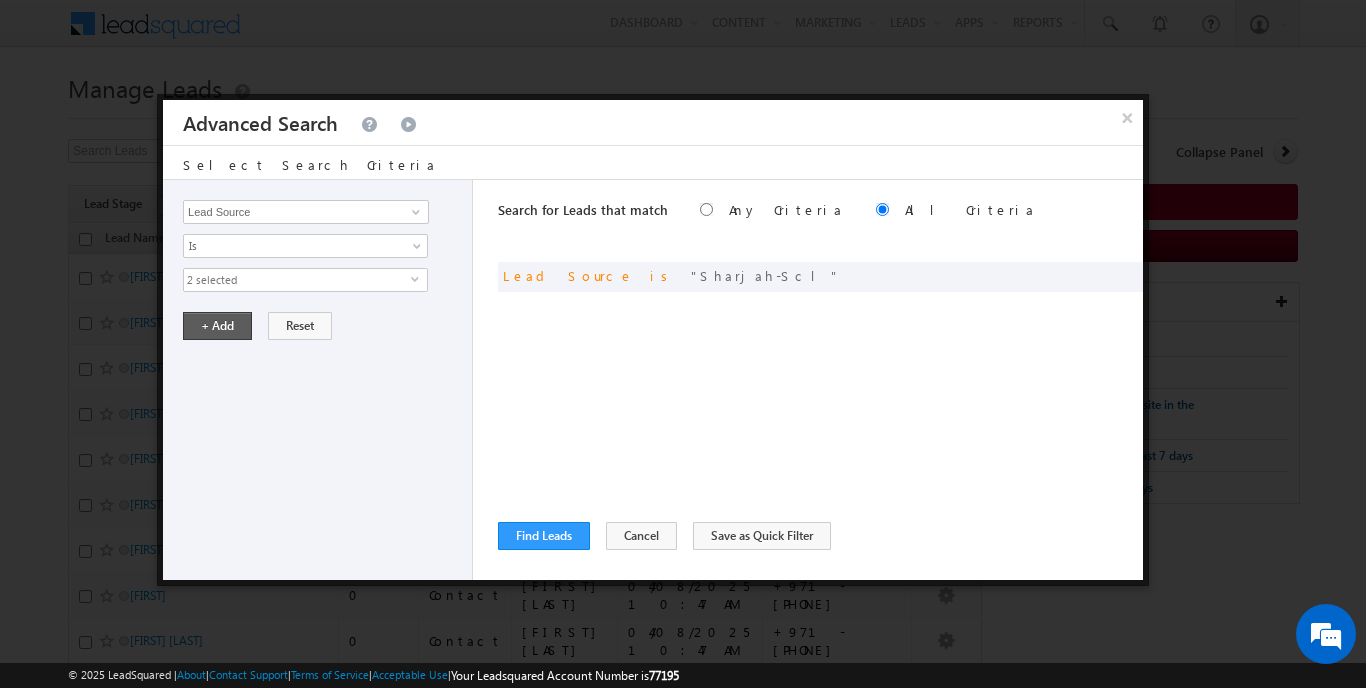 click on "+ Add" at bounding box center (217, 326) 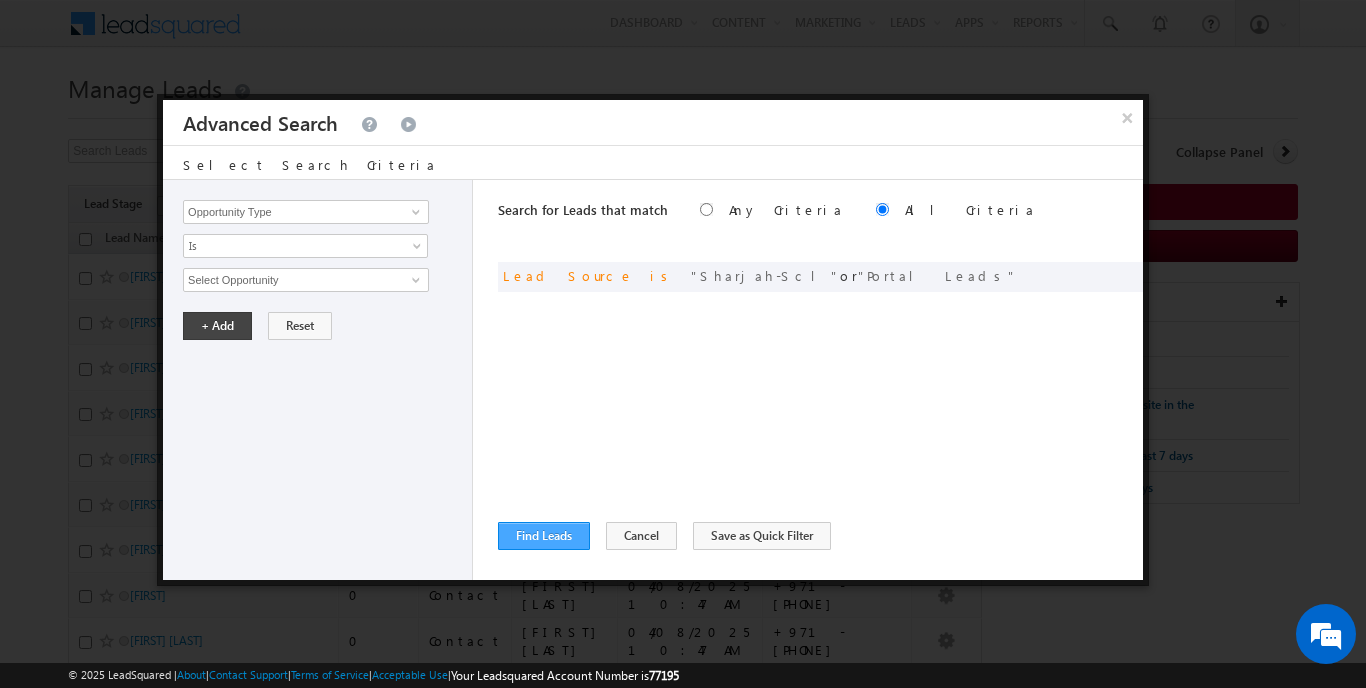 click on "Find Leads" at bounding box center (544, 536) 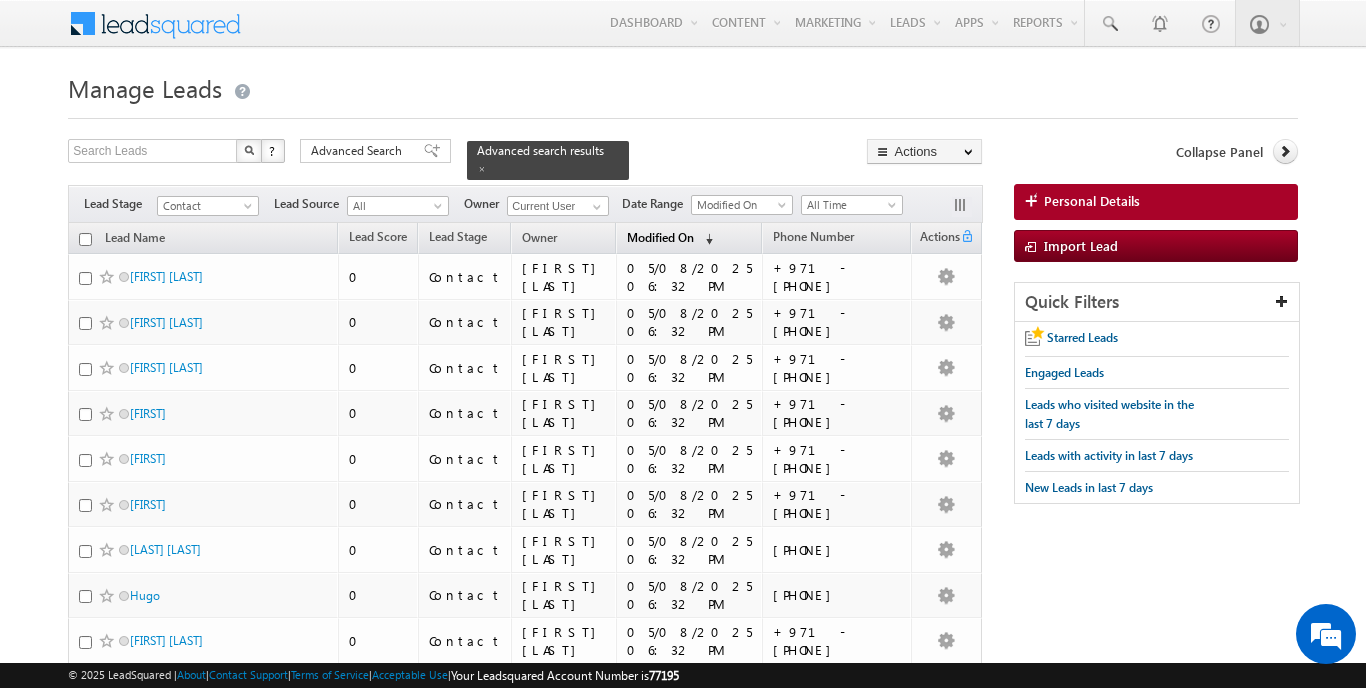click on "Modified On" at bounding box center [660, 237] 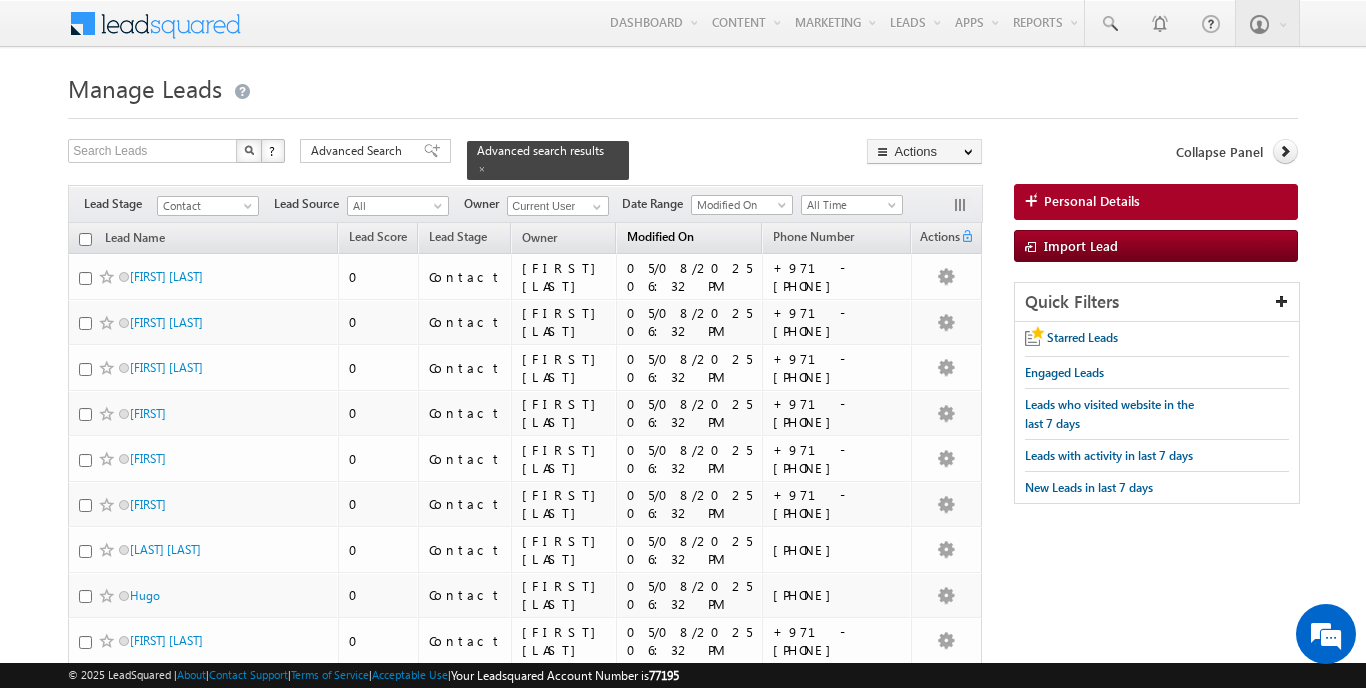 click on "Modified On" at bounding box center [660, 236] 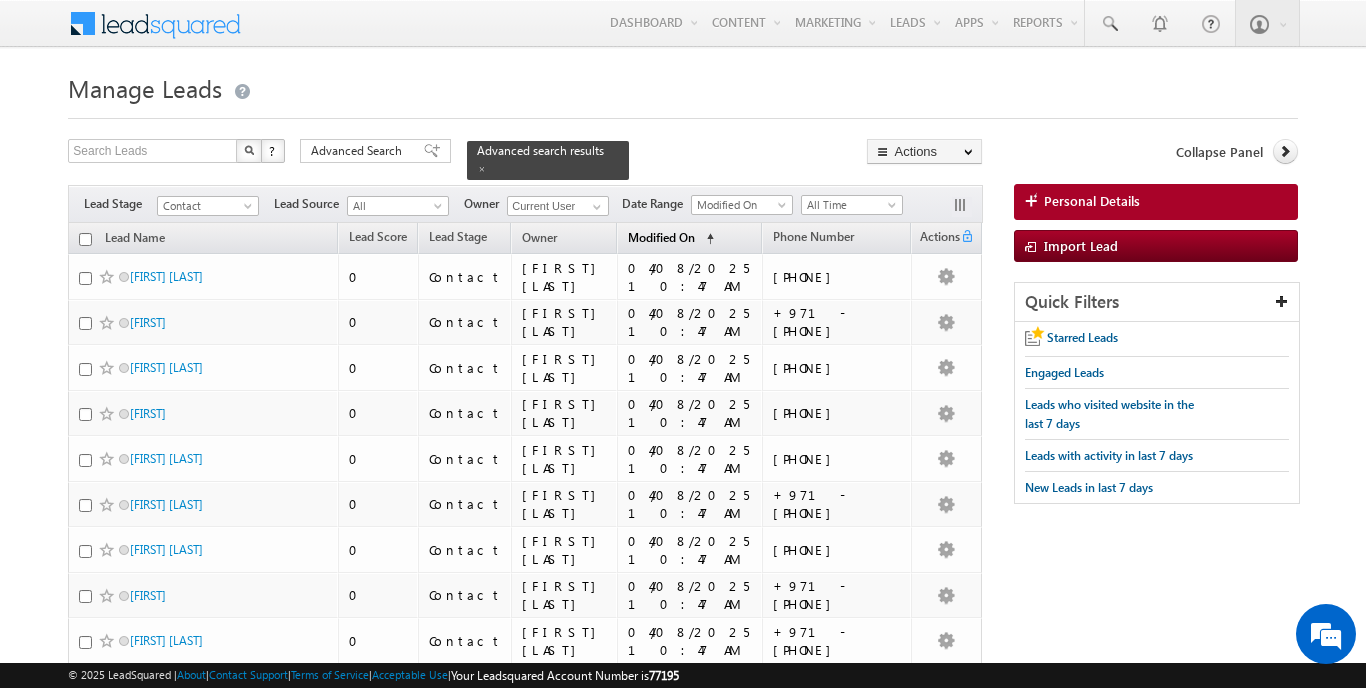 click on "Modified On" at bounding box center (661, 237) 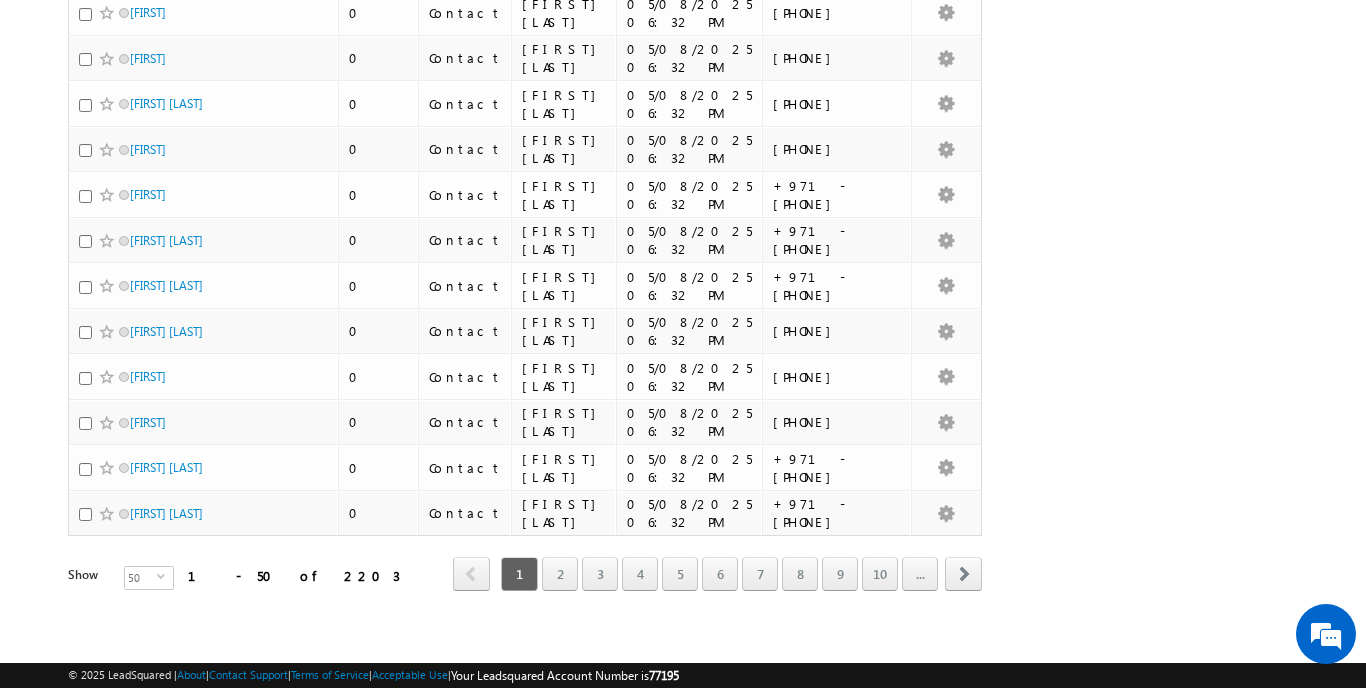 scroll, scrollTop: 1992, scrollLeft: 0, axis: vertical 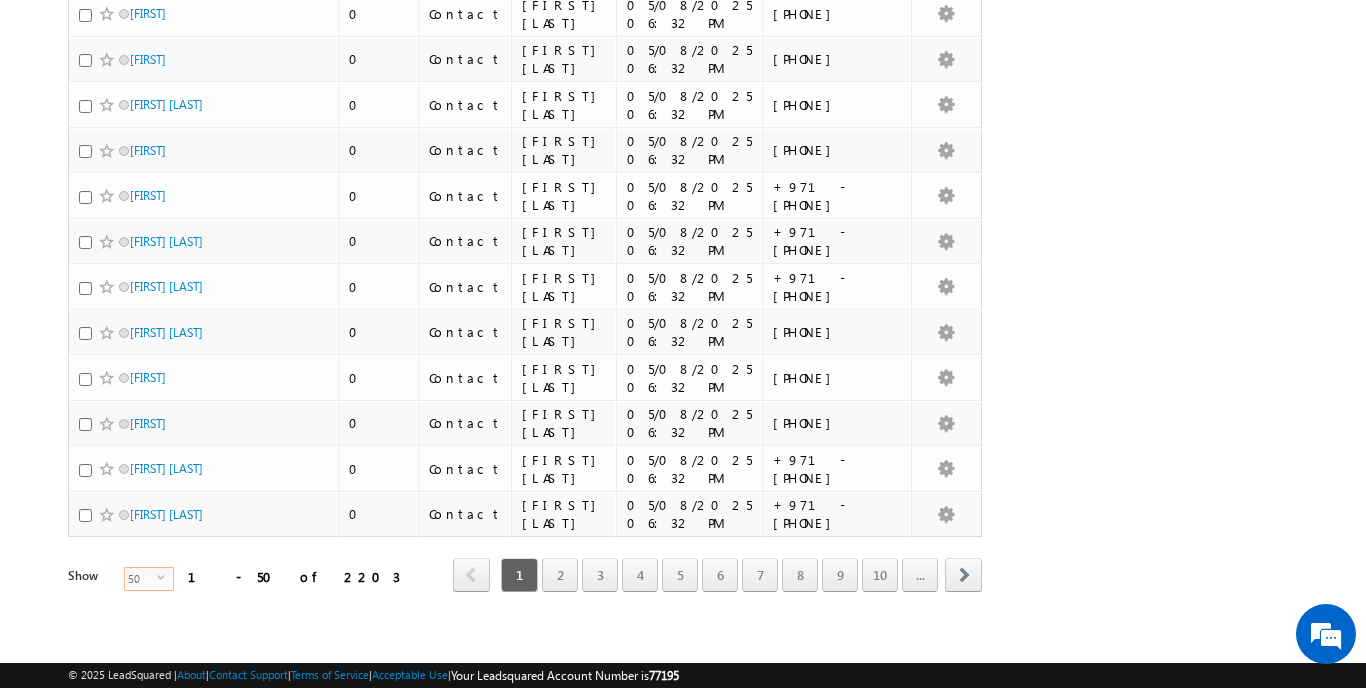 click on "select" at bounding box center (165, 577) 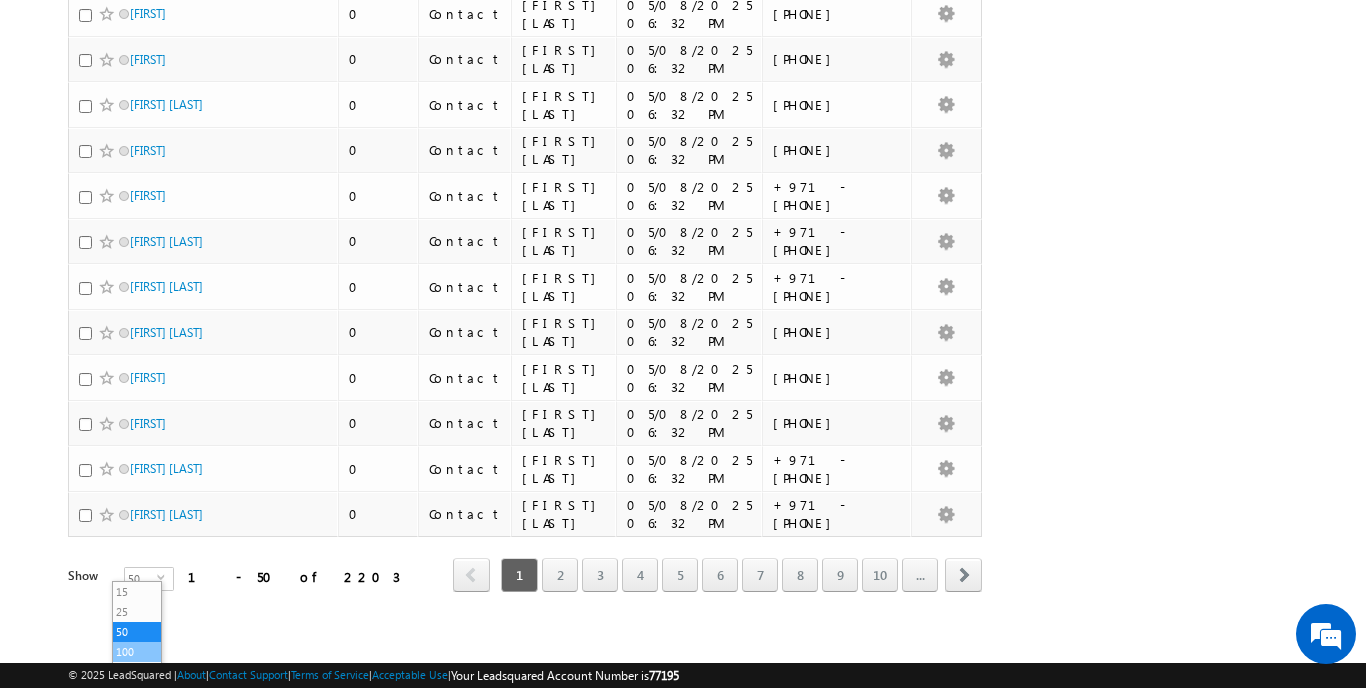 click on "100" at bounding box center (137, 652) 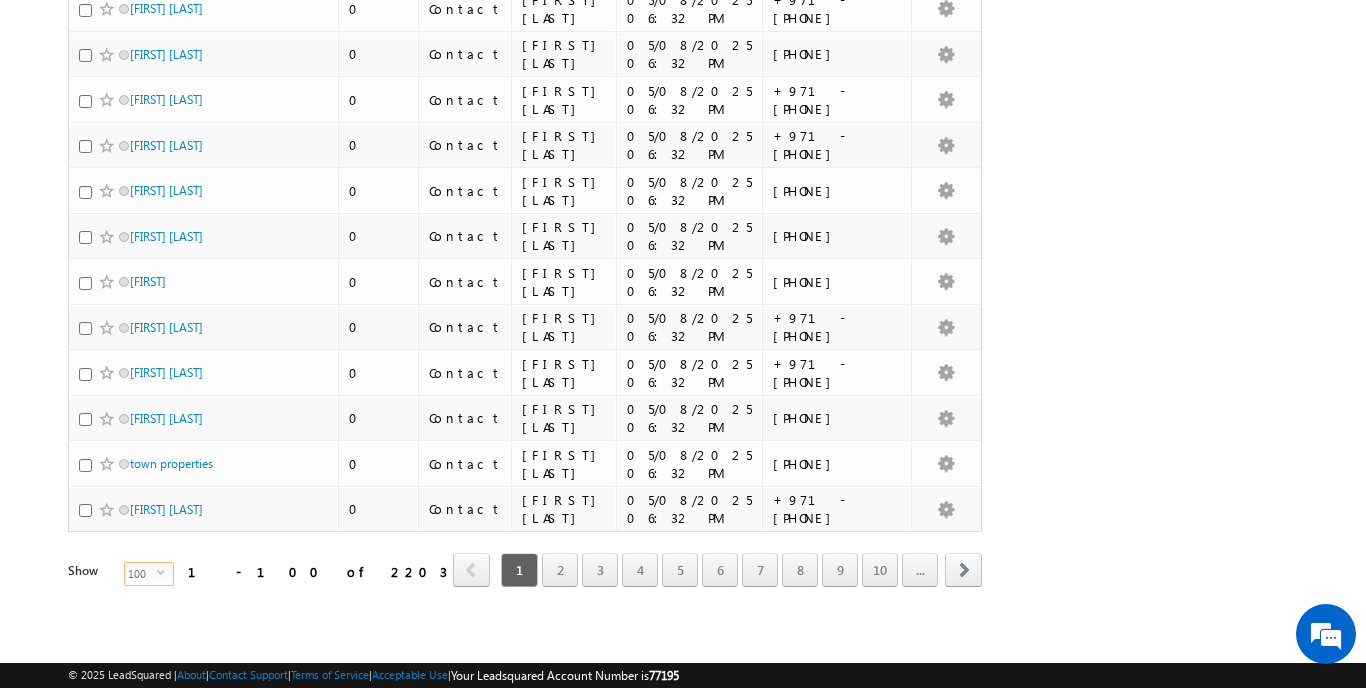 scroll, scrollTop: 4291, scrollLeft: 0, axis: vertical 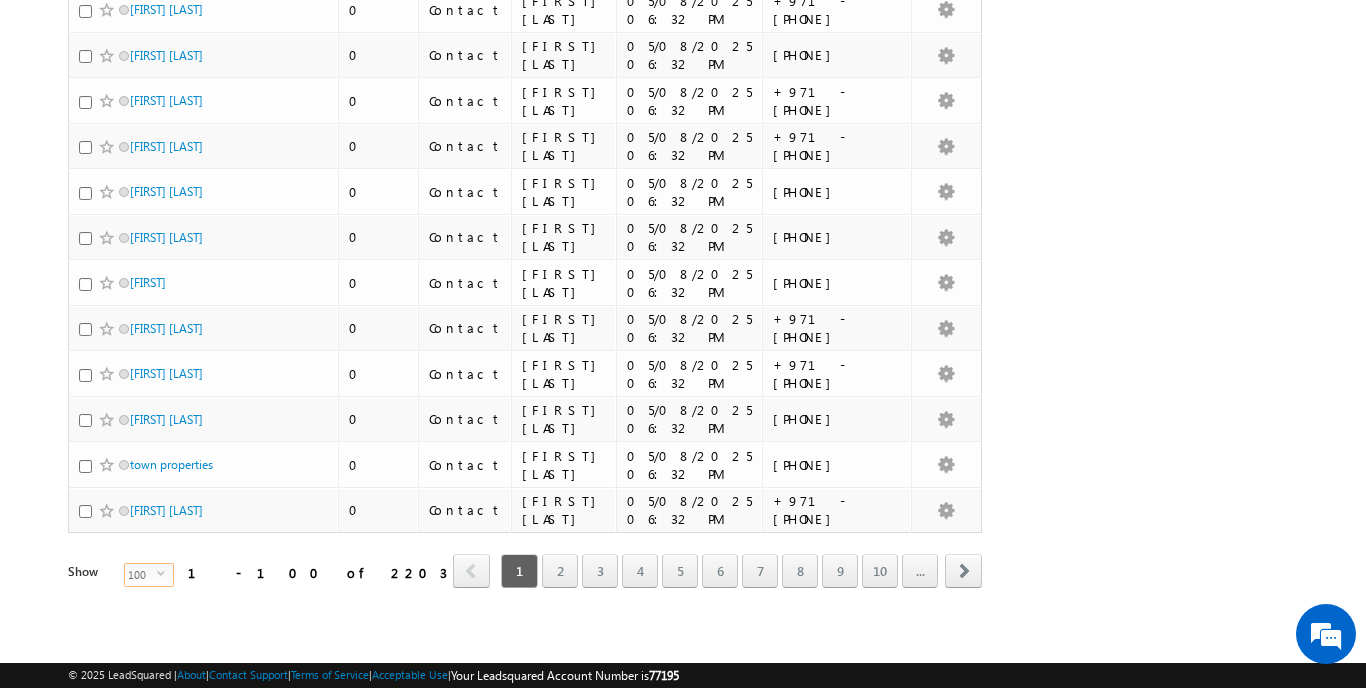 click on "select" at bounding box center (165, 573) 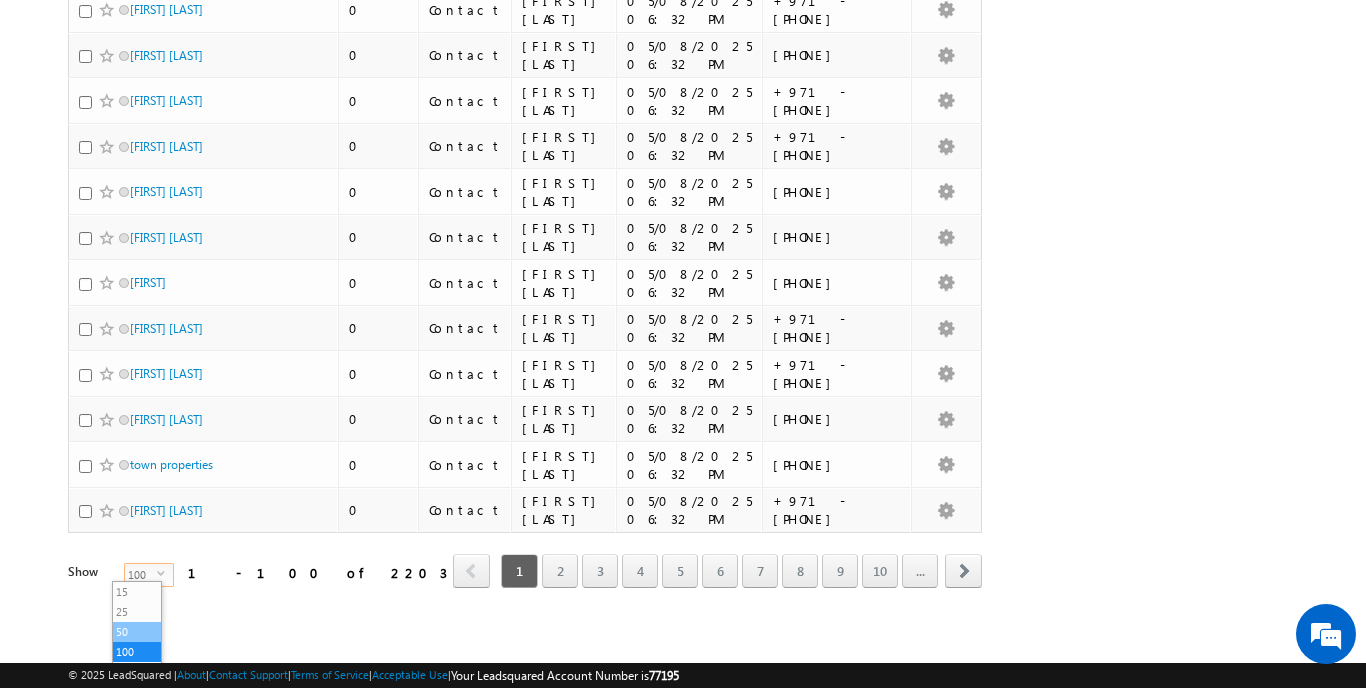 click on "50" at bounding box center [137, 632] 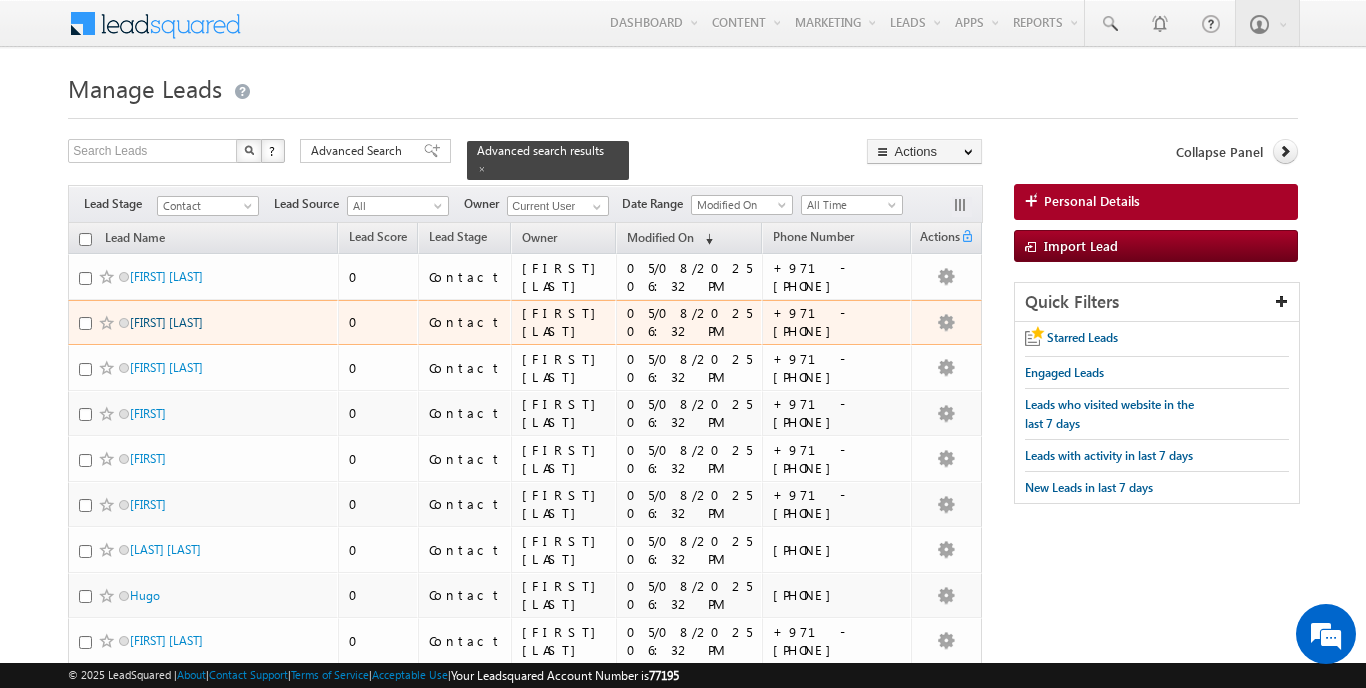 scroll, scrollTop: 0, scrollLeft: 0, axis: both 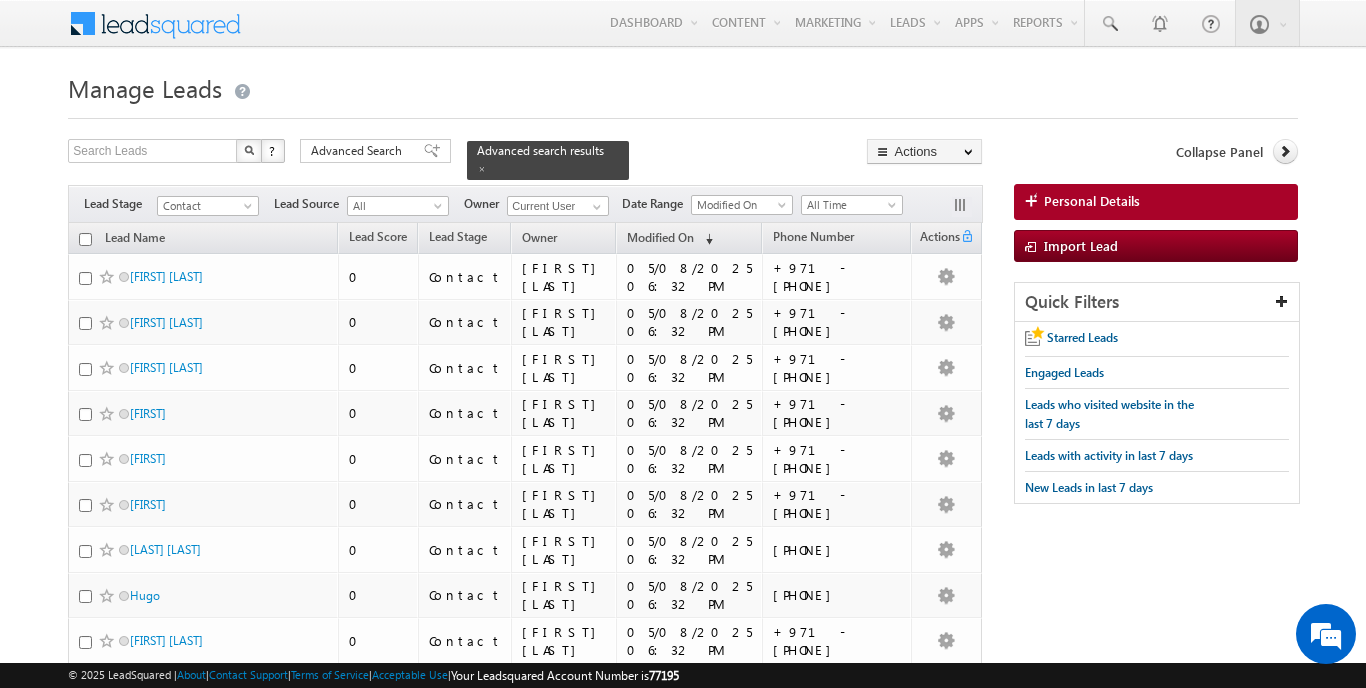 click at bounding box center (85, 239) 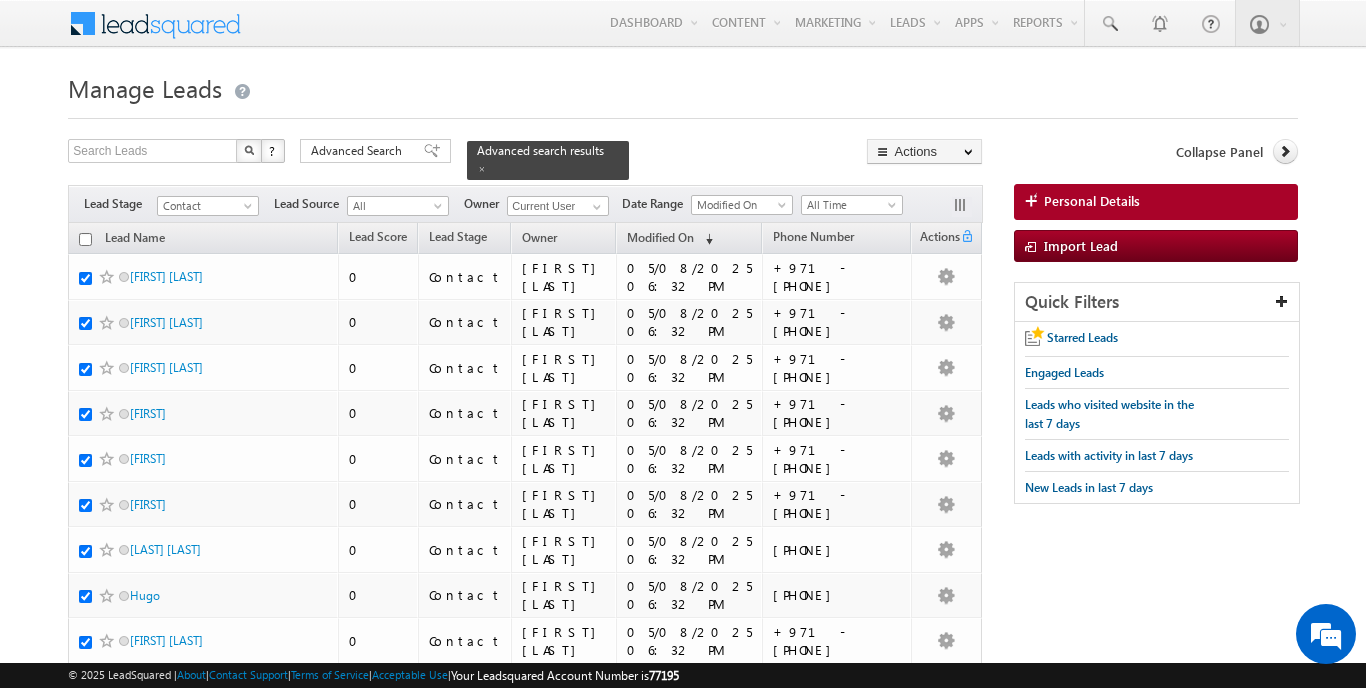 checkbox on "true" 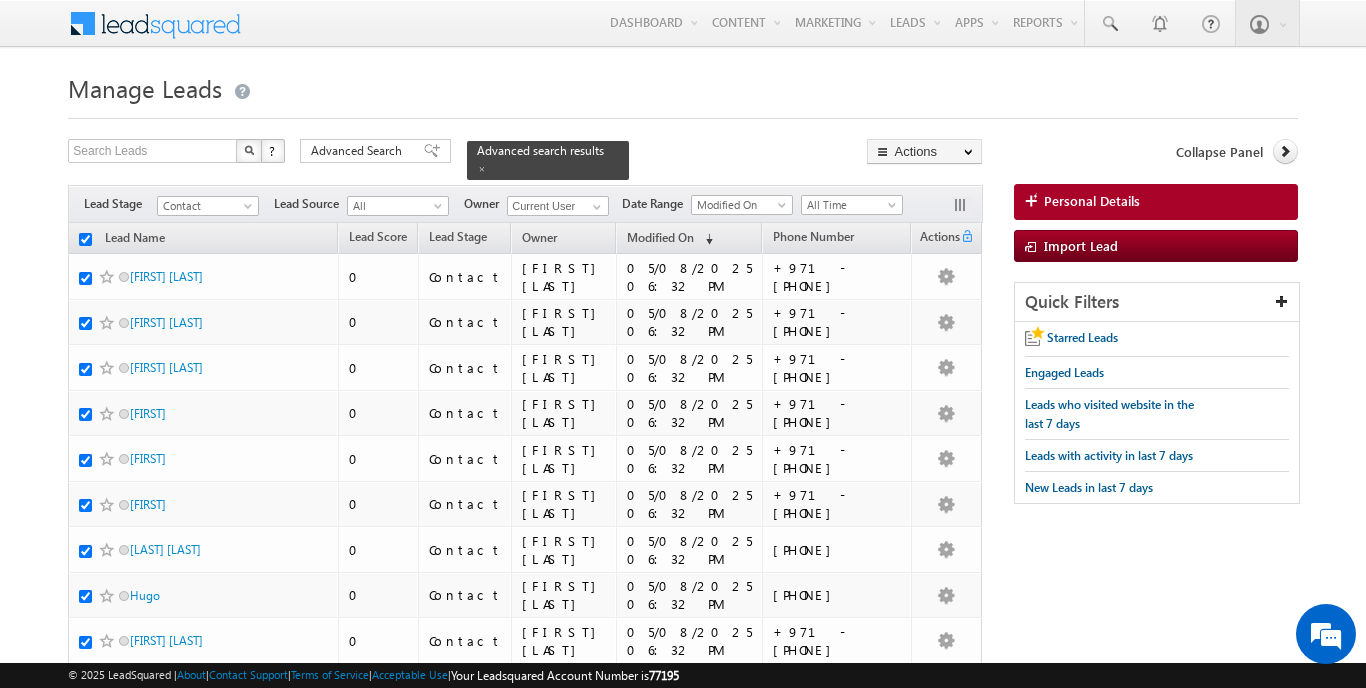 checkbox on "true" 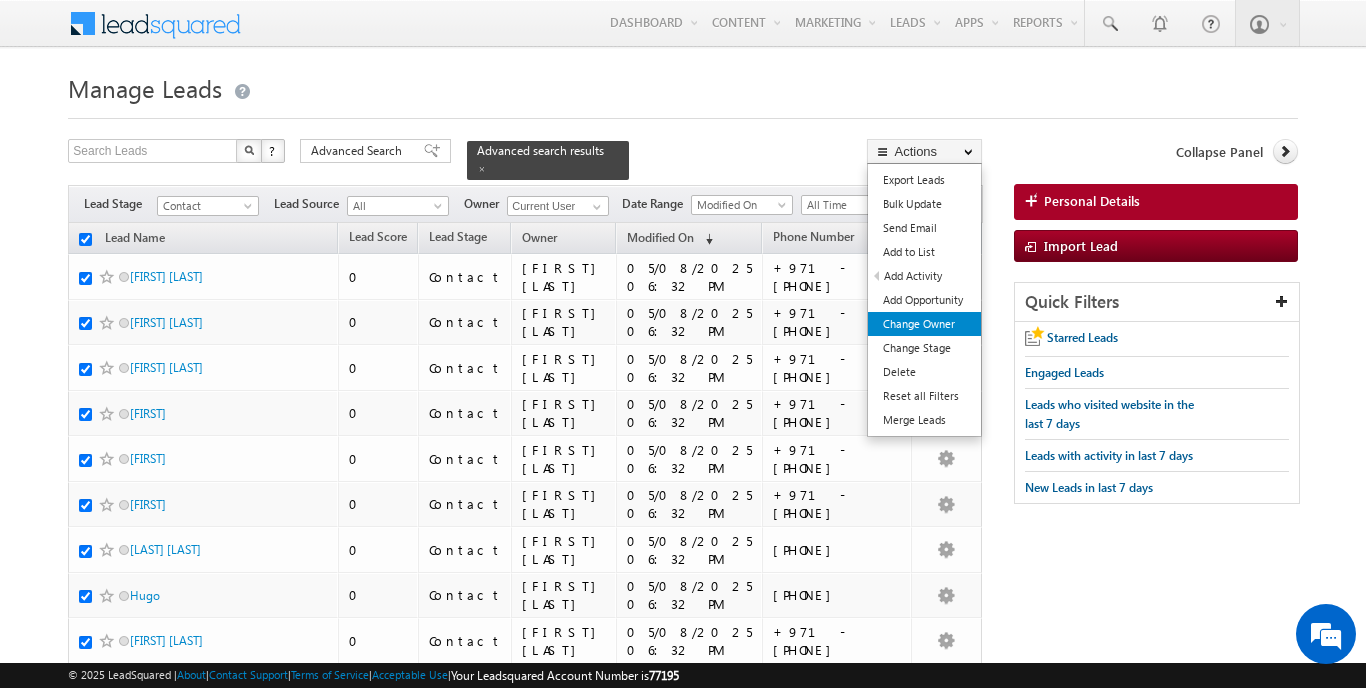 click on "Change Owner" at bounding box center (924, 324) 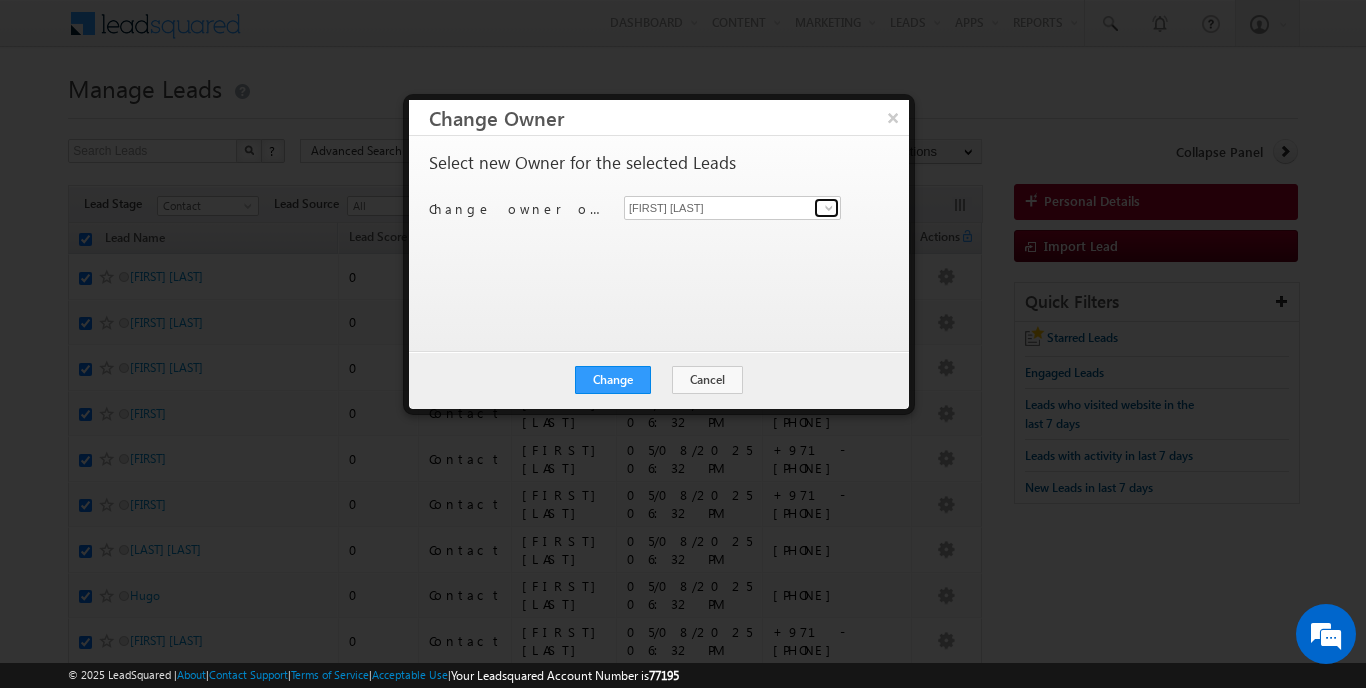 click at bounding box center (829, 208) 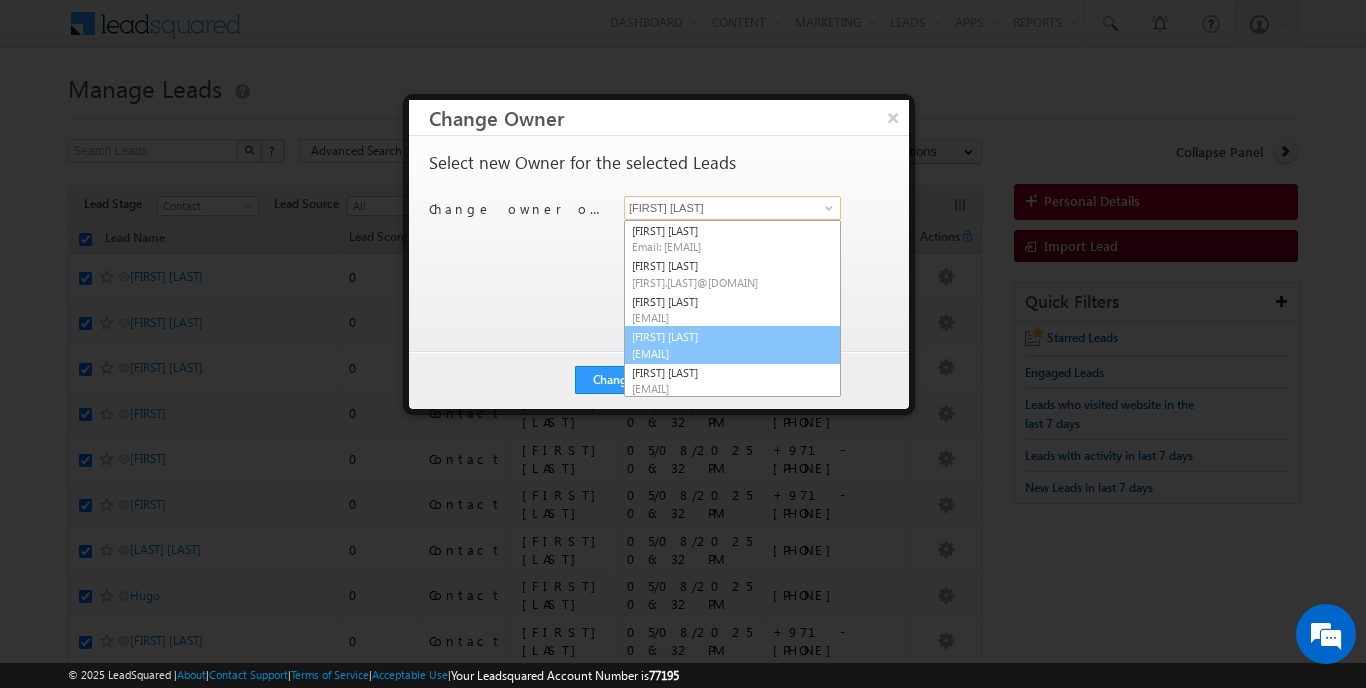 scroll, scrollTop: 35, scrollLeft: 0, axis: vertical 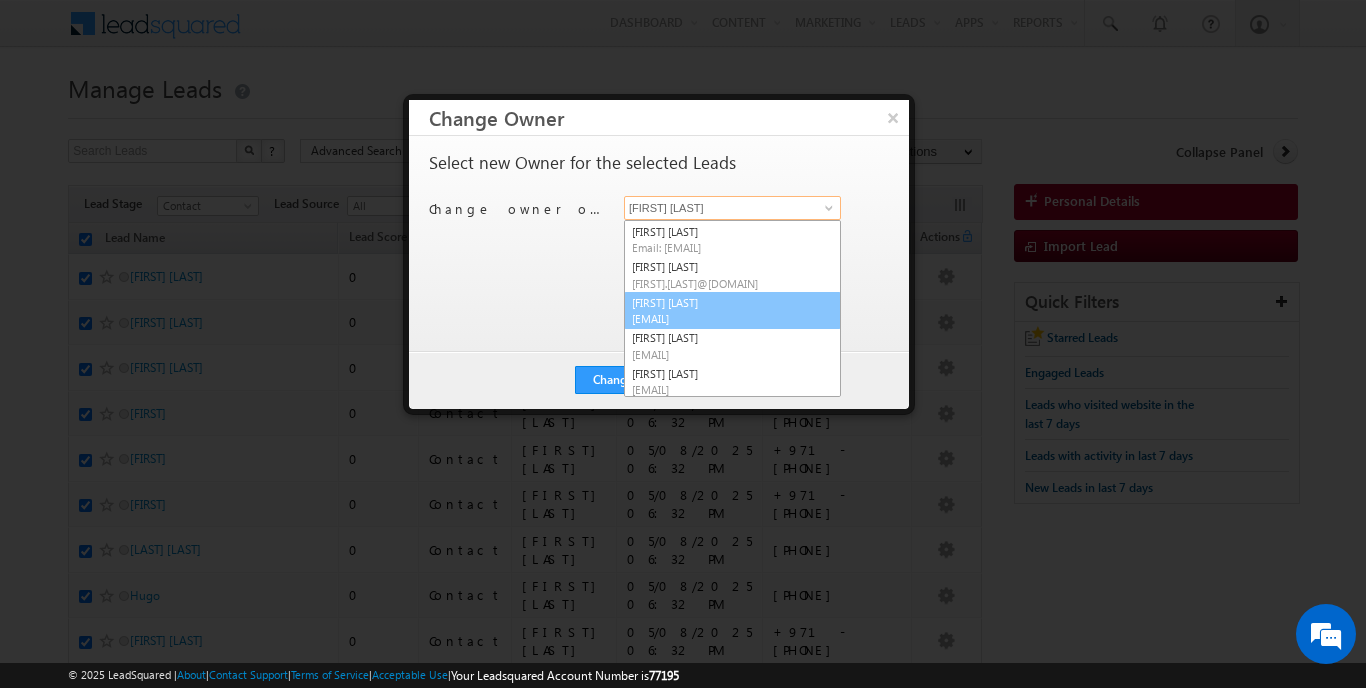 click on "[EMAIL]" at bounding box center [722, 318] 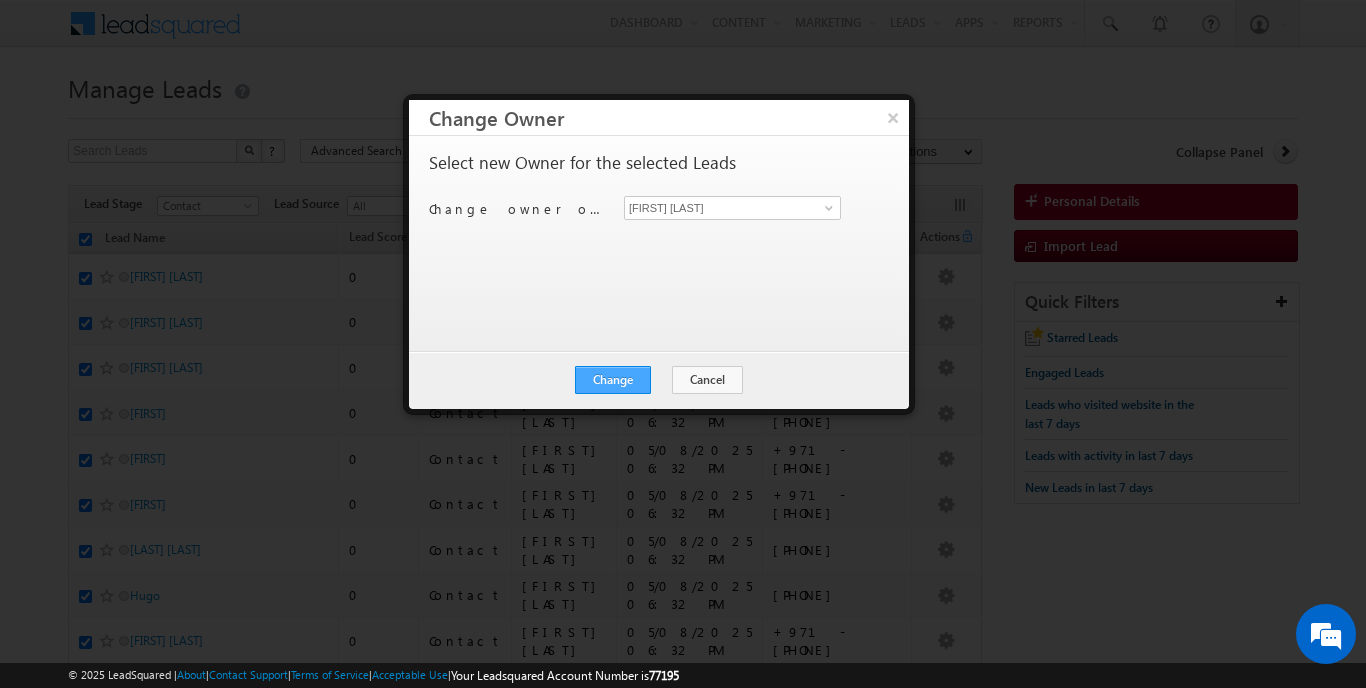 click on "Change" at bounding box center (613, 380) 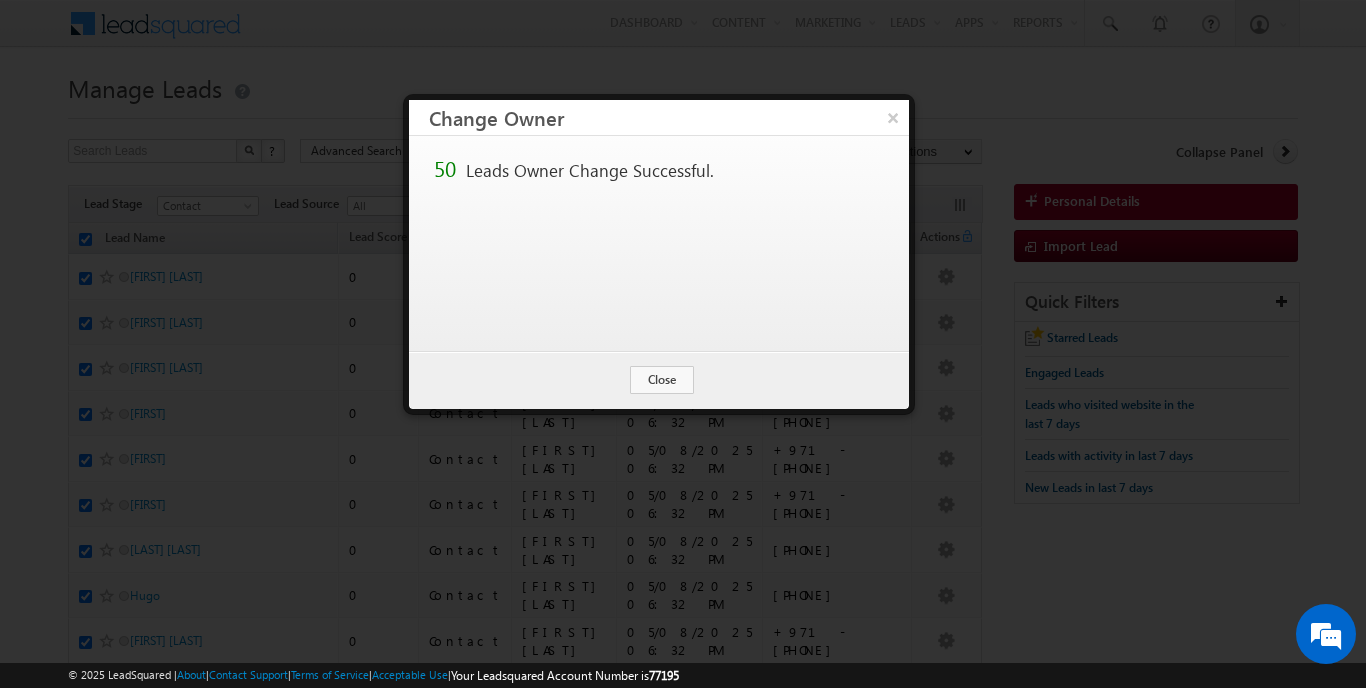 click on "Close" at bounding box center (662, 380) 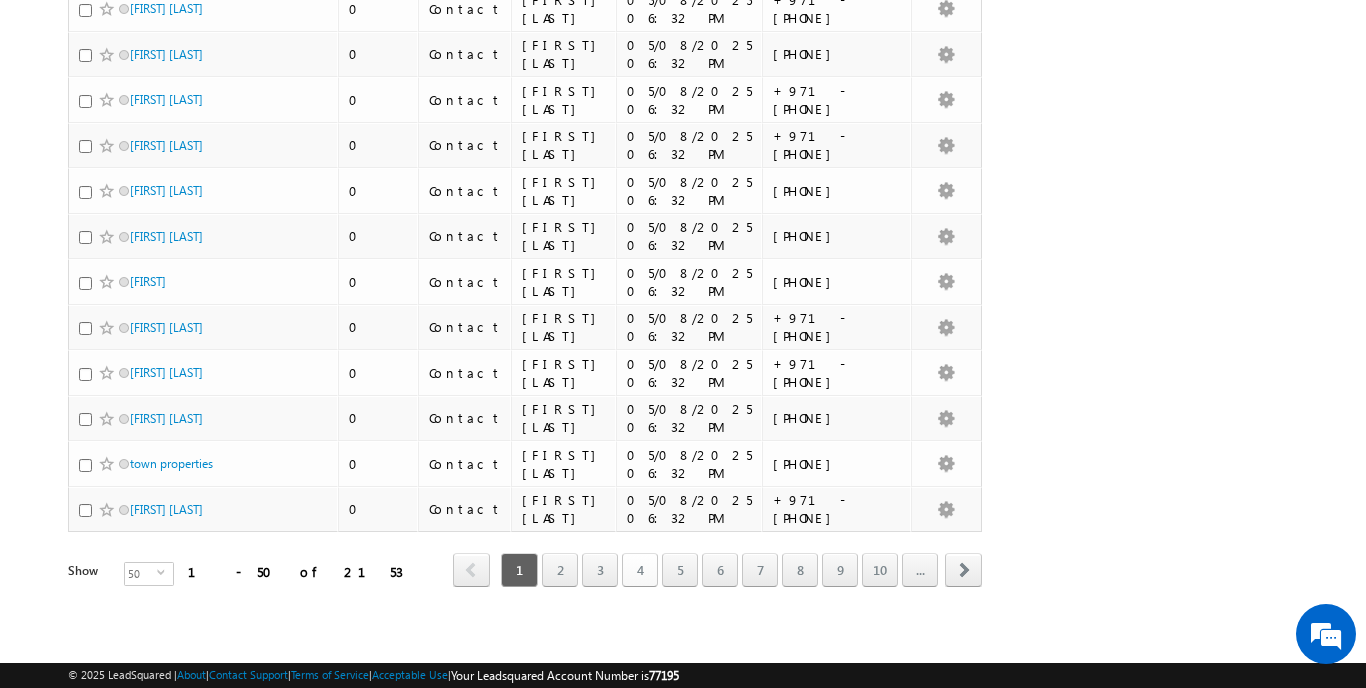 scroll, scrollTop: 2016, scrollLeft: 0, axis: vertical 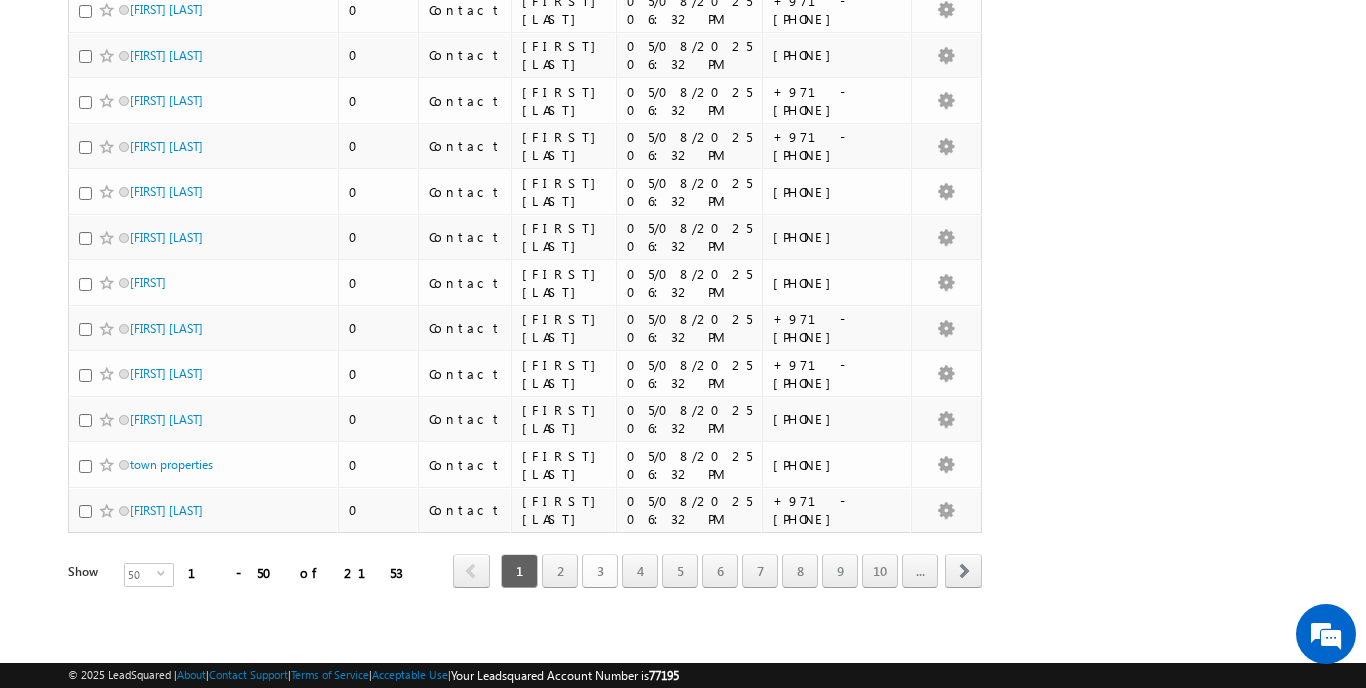 click on "3" at bounding box center [600, 571] 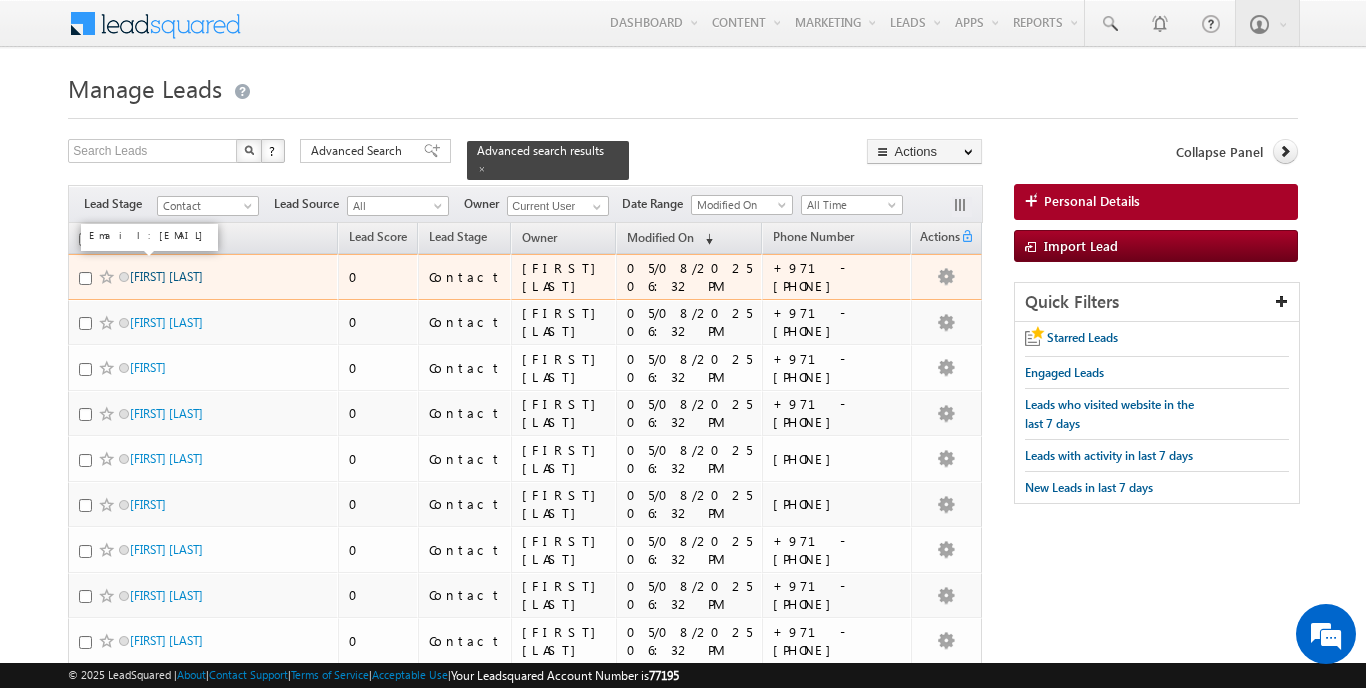 scroll, scrollTop: 0, scrollLeft: 0, axis: both 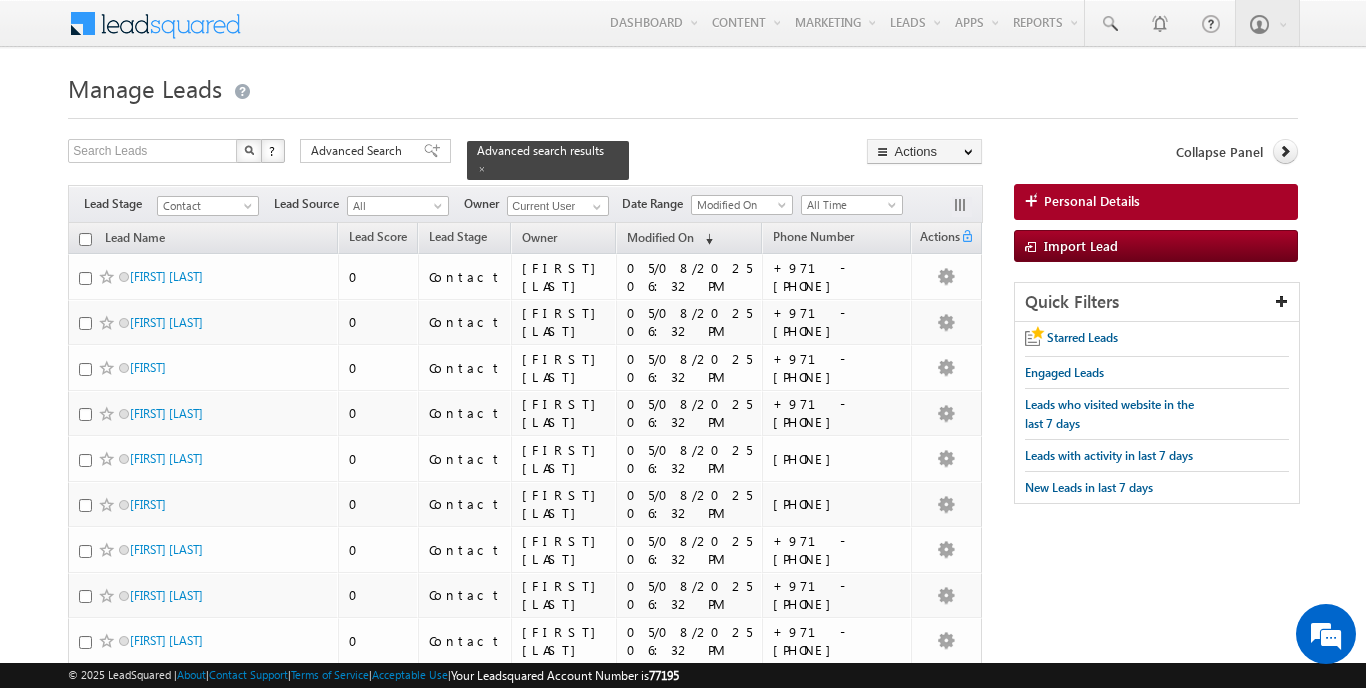 click at bounding box center [85, 239] 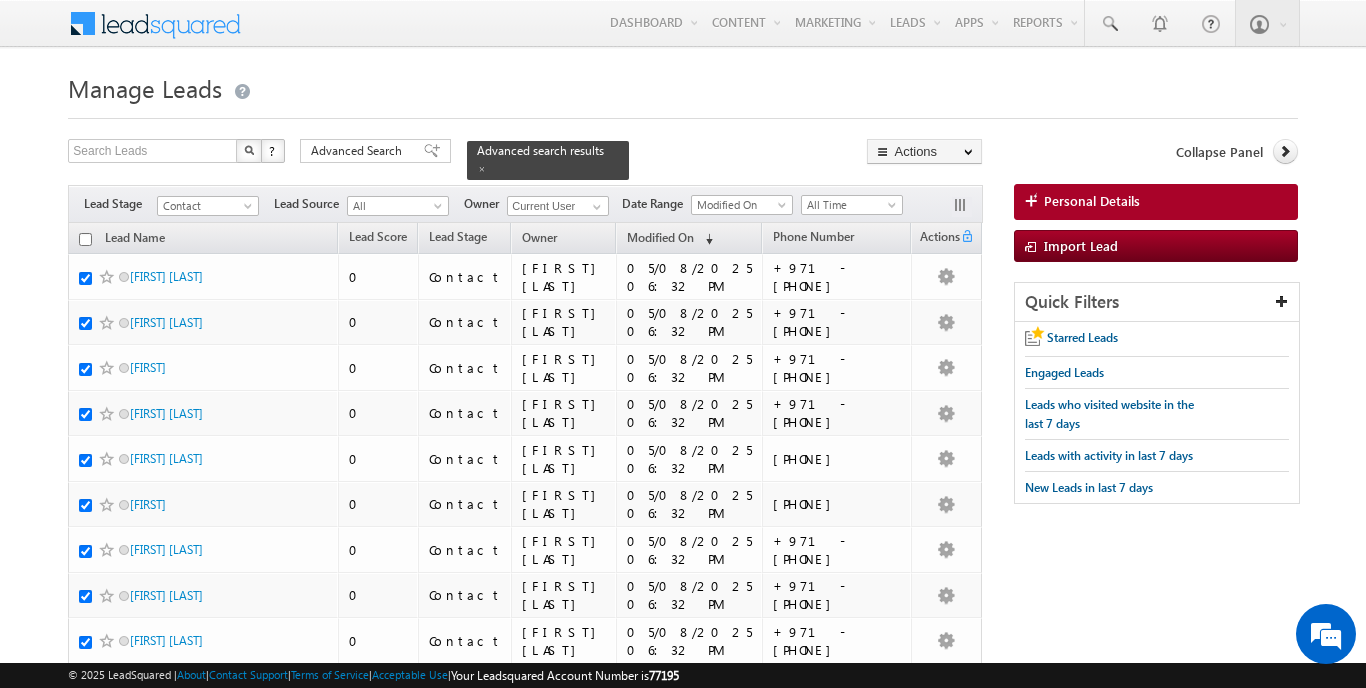checkbox on "true" 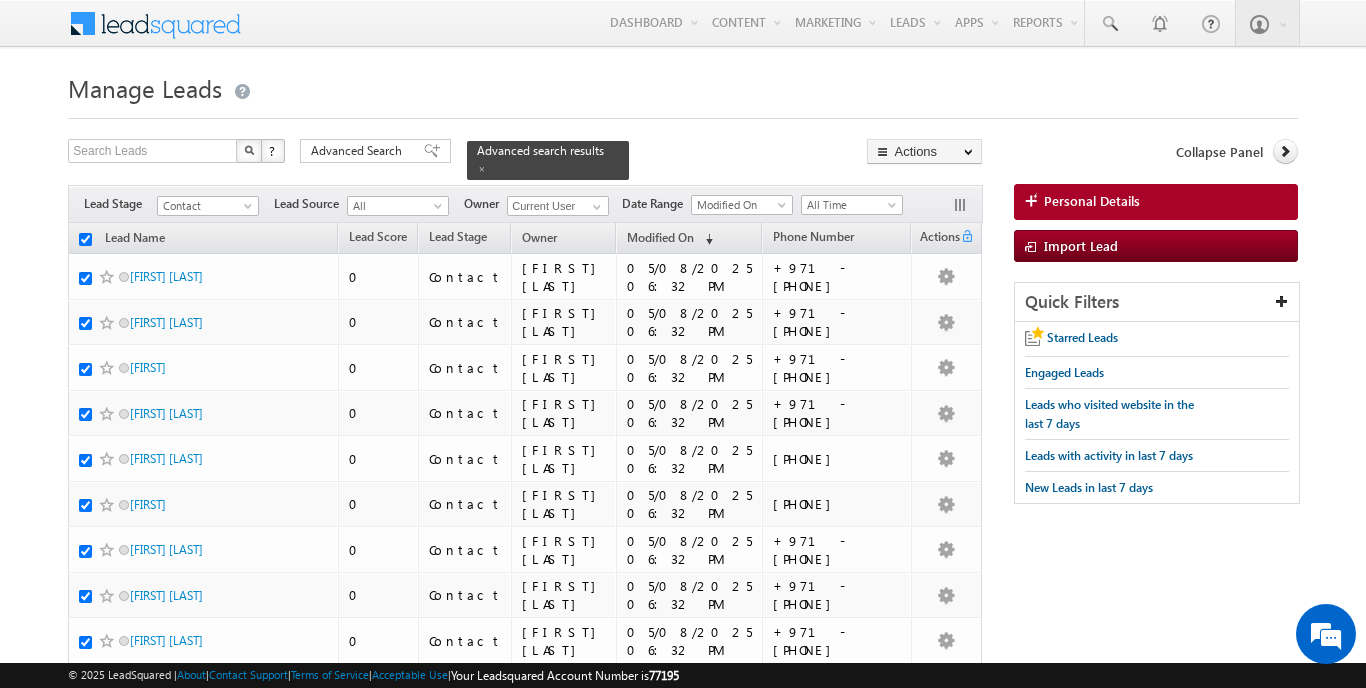 checkbox on "true" 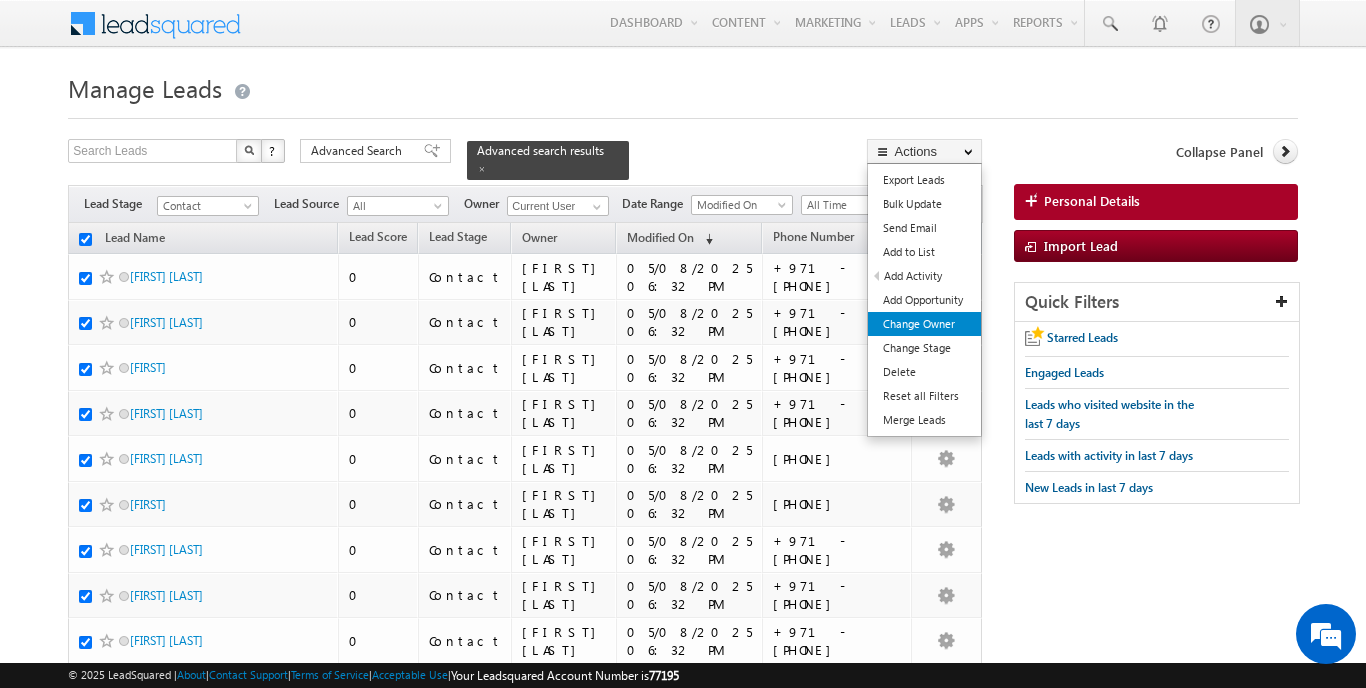 click on "Change Owner" at bounding box center (924, 324) 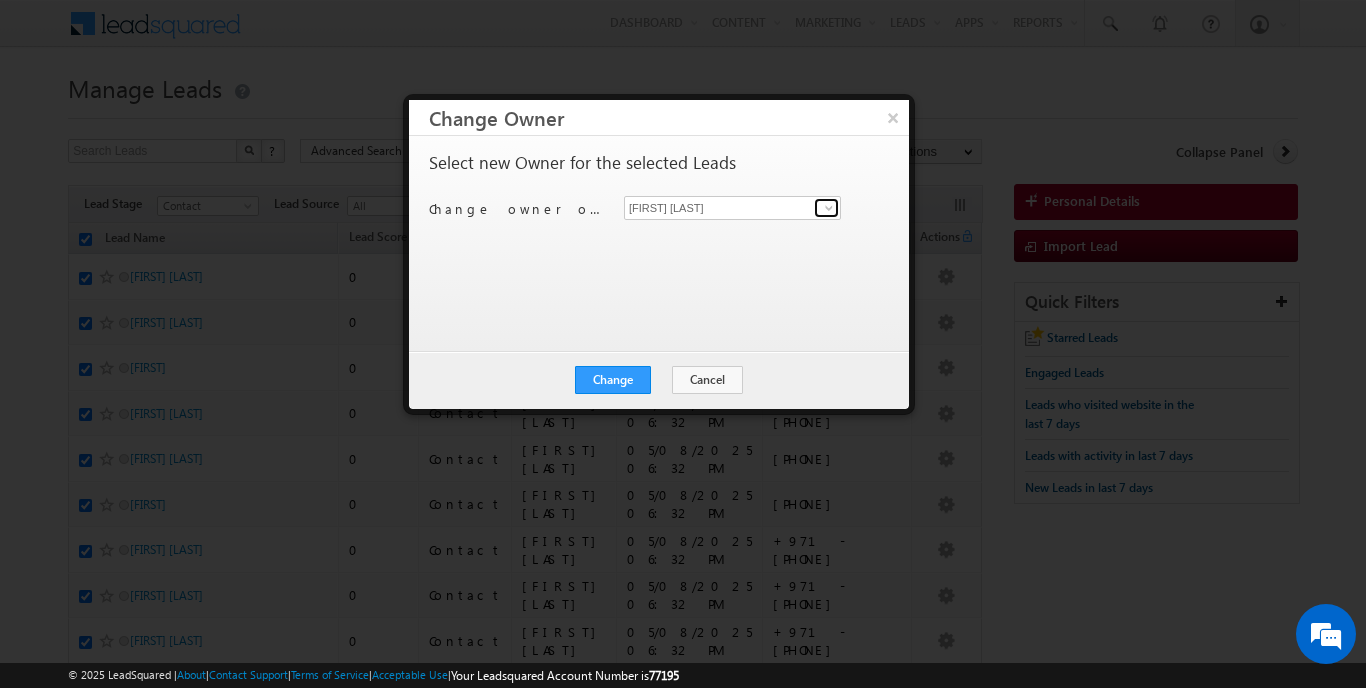 click at bounding box center (829, 208) 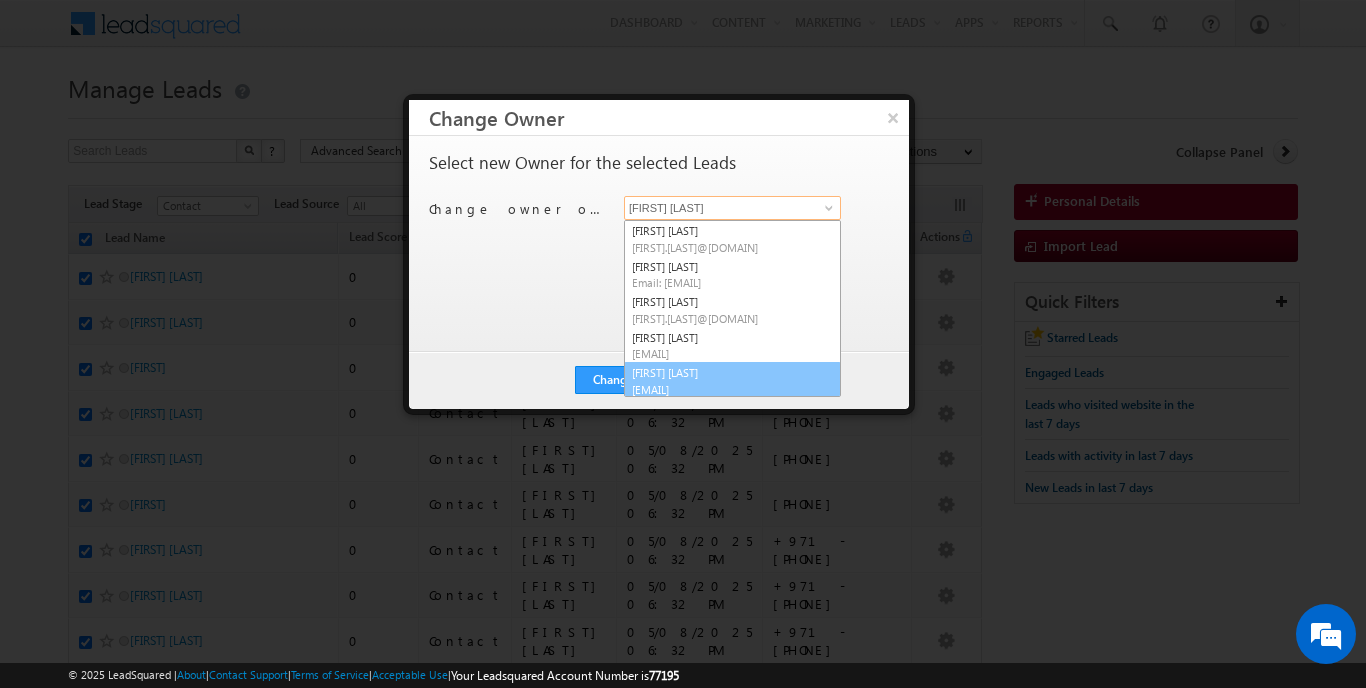 scroll, scrollTop: 2, scrollLeft: 0, axis: vertical 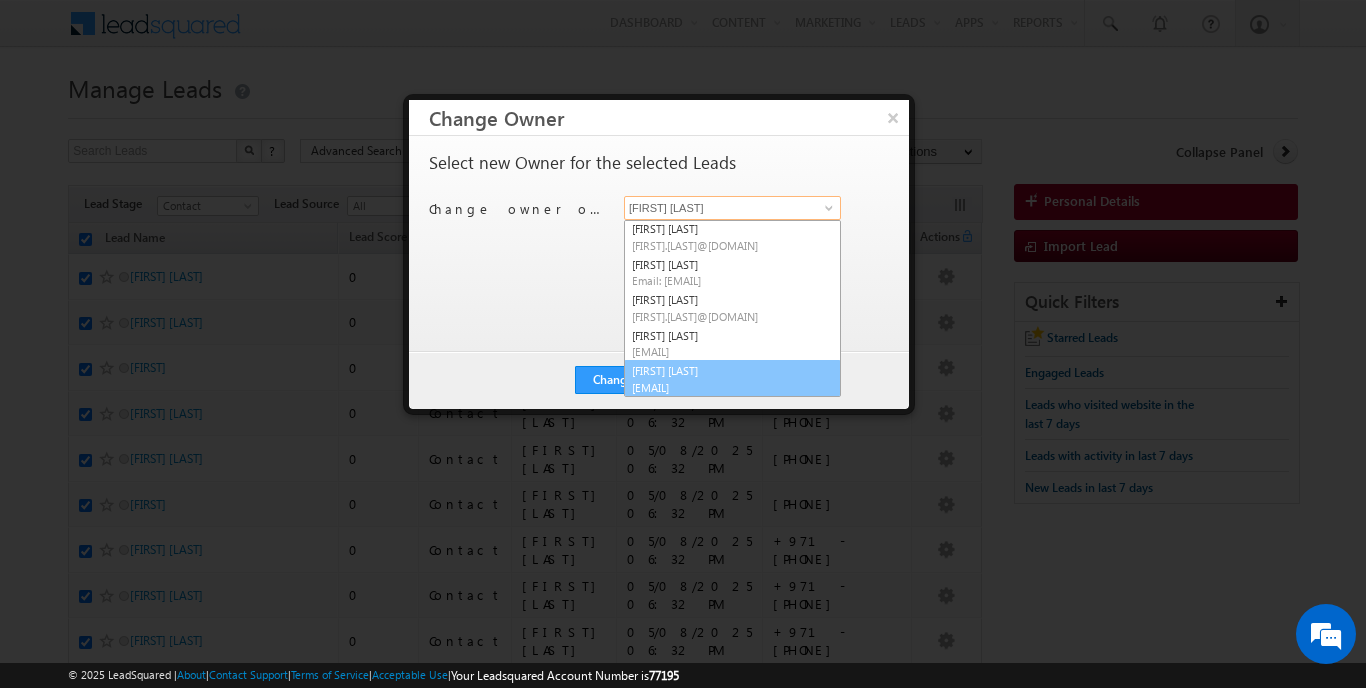 click on "[EMAIL]" at bounding box center [722, 387] 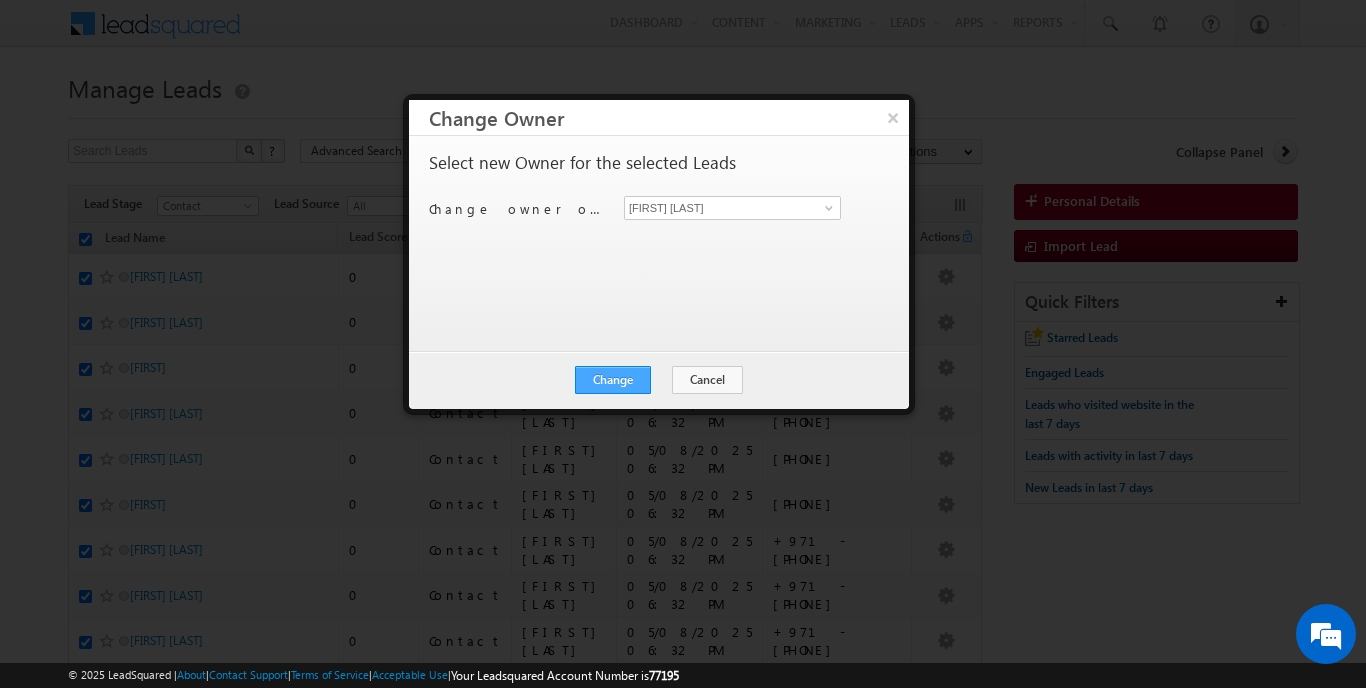 click on "Change" at bounding box center [613, 380] 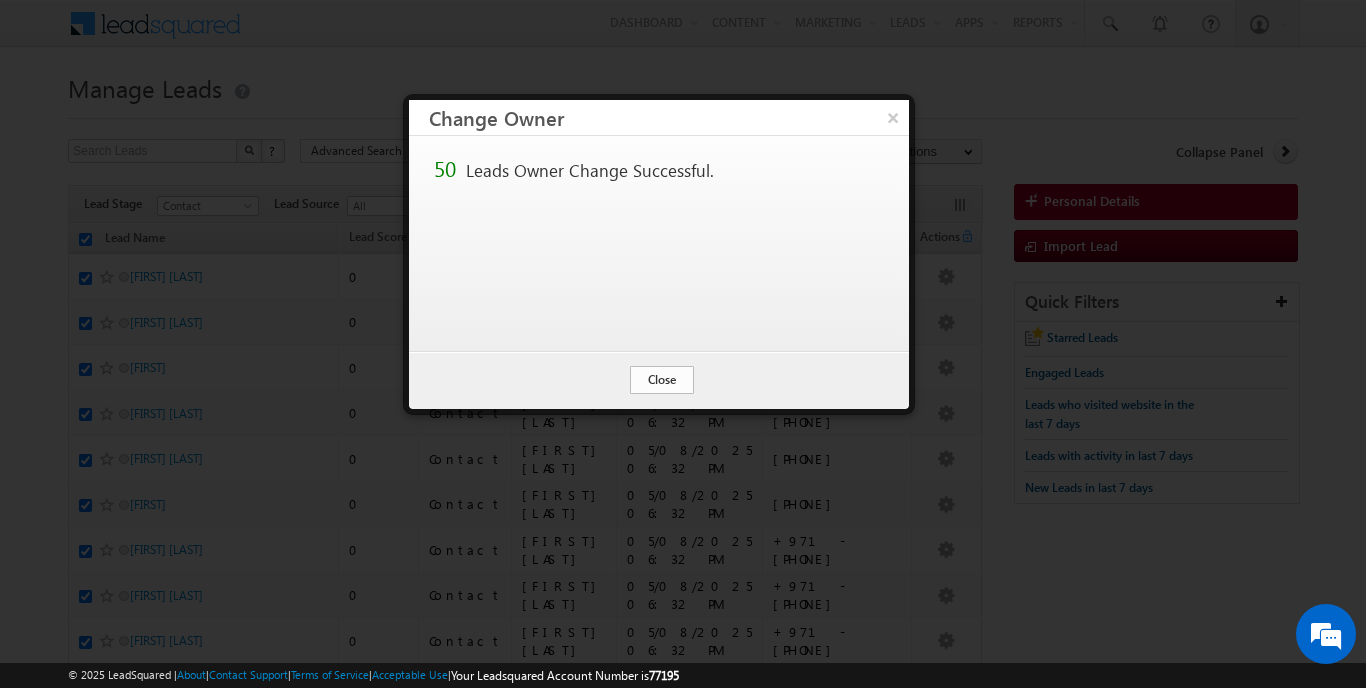 click on "Close" at bounding box center [662, 380] 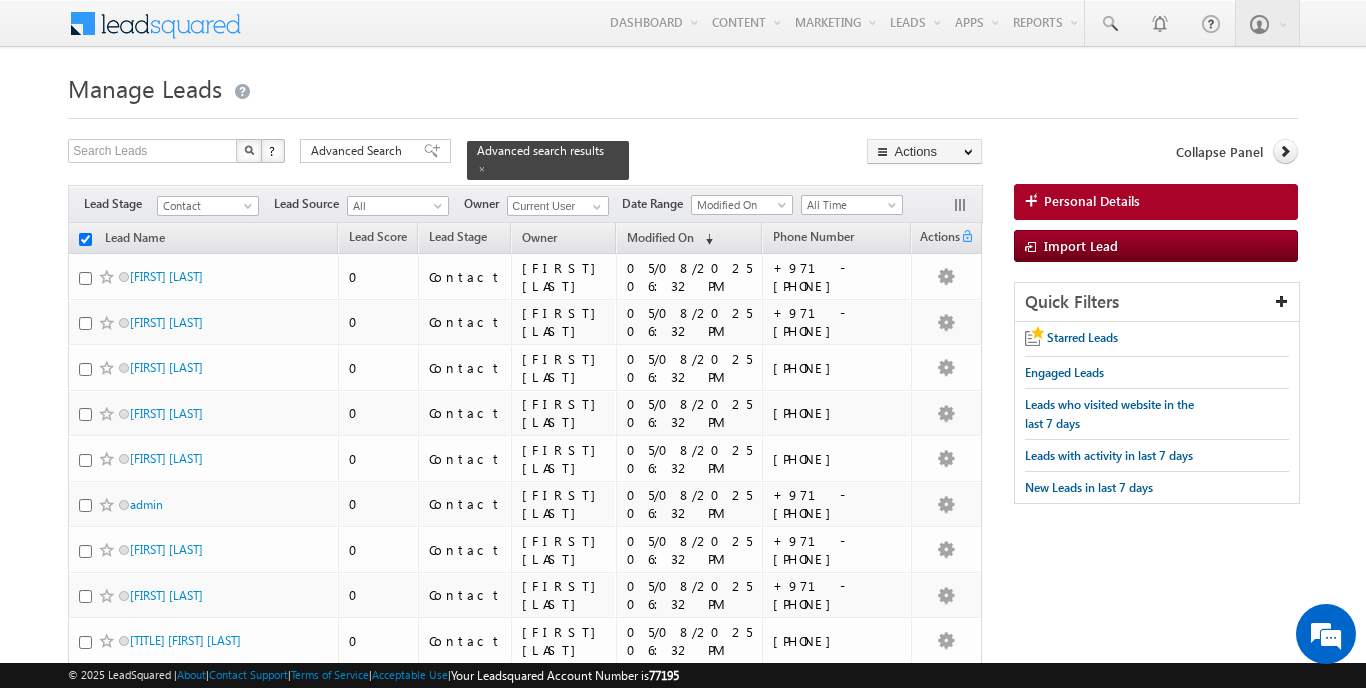 checkbox on "false" 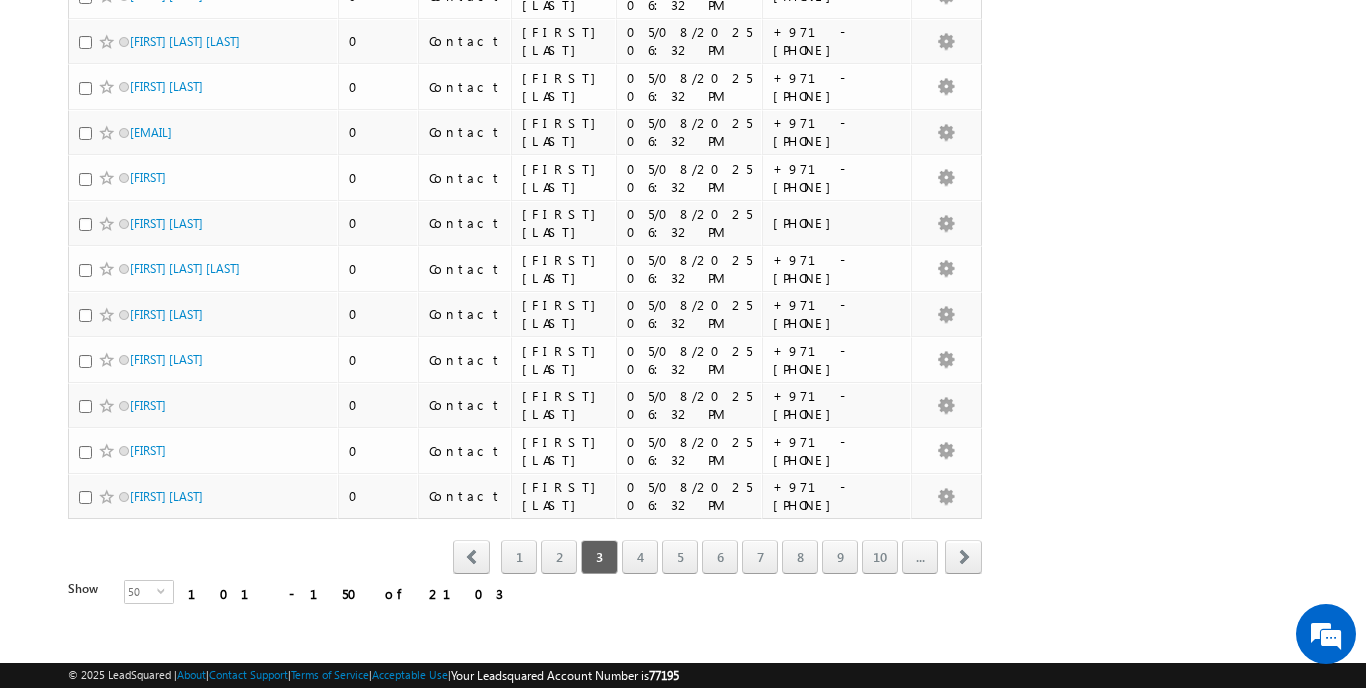 scroll, scrollTop: 2008, scrollLeft: 0, axis: vertical 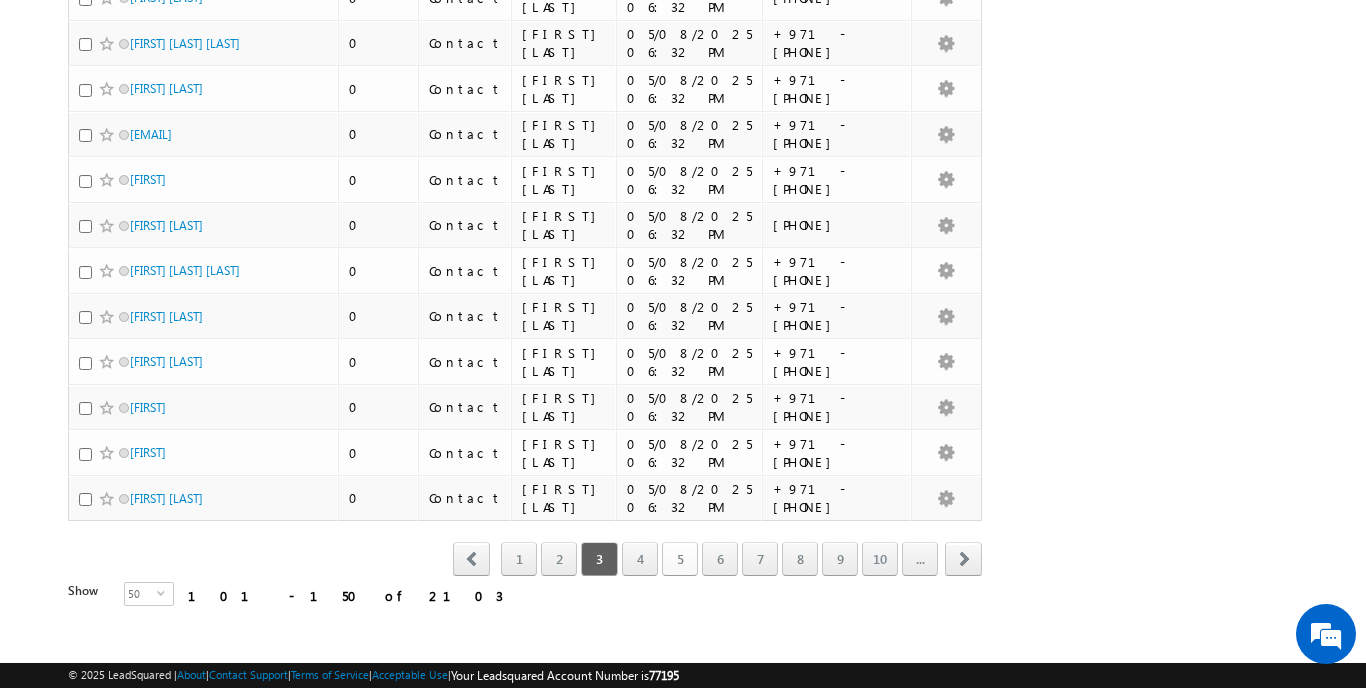 click on "5" at bounding box center [680, 559] 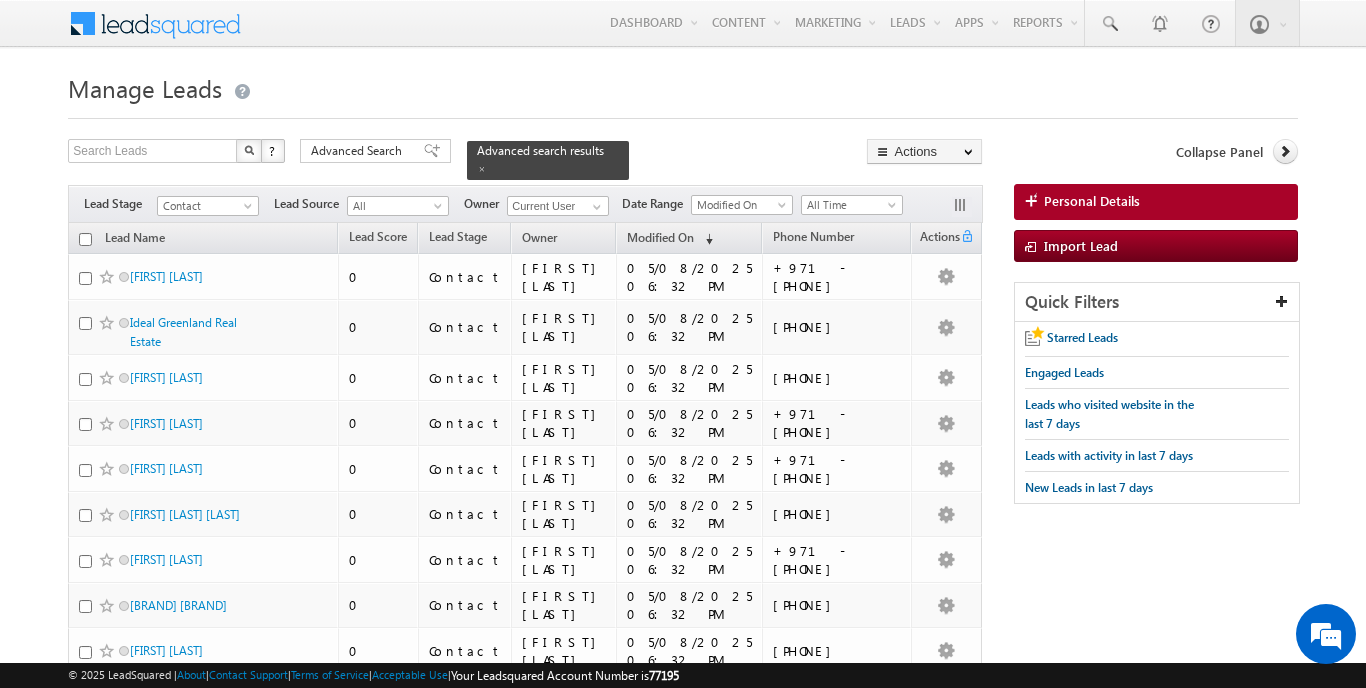 scroll, scrollTop: 0, scrollLeft: 0, axis: both 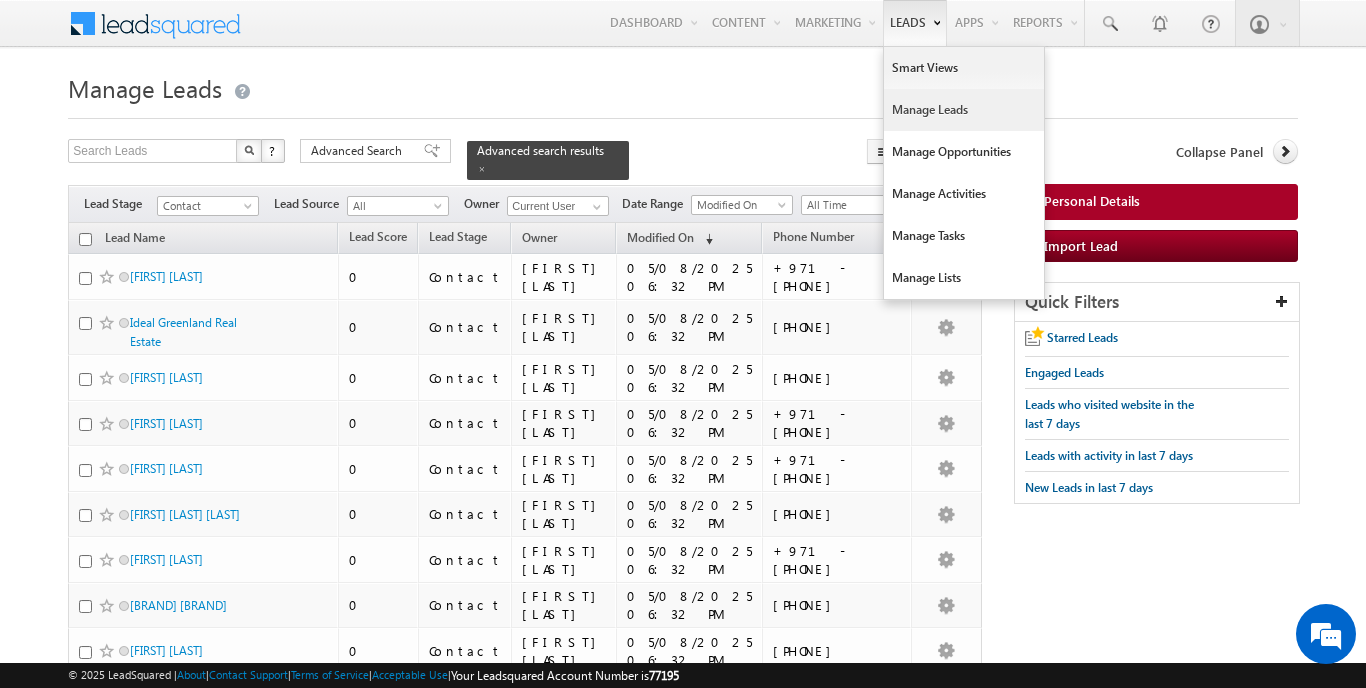 click on "Manage Leads" at bounding box center (964, 110) 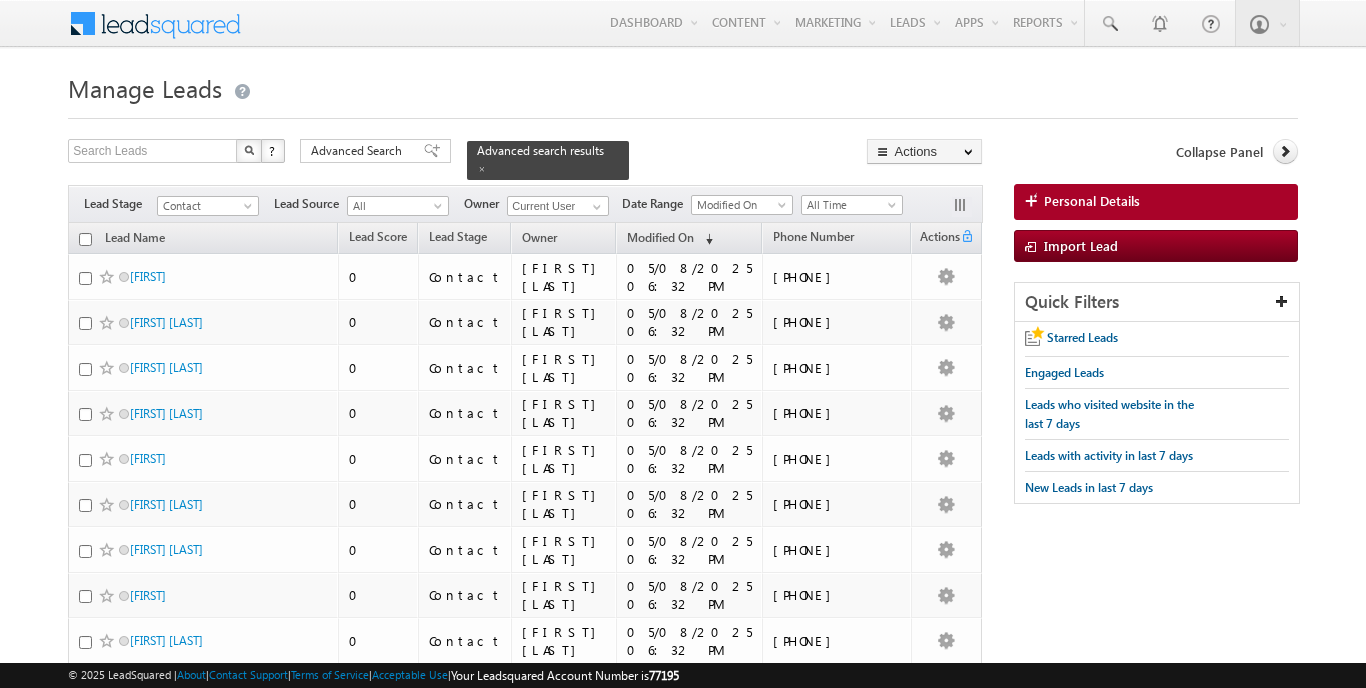 scroll, scrollTop: 0, scrollLeft: 0, axis: both 